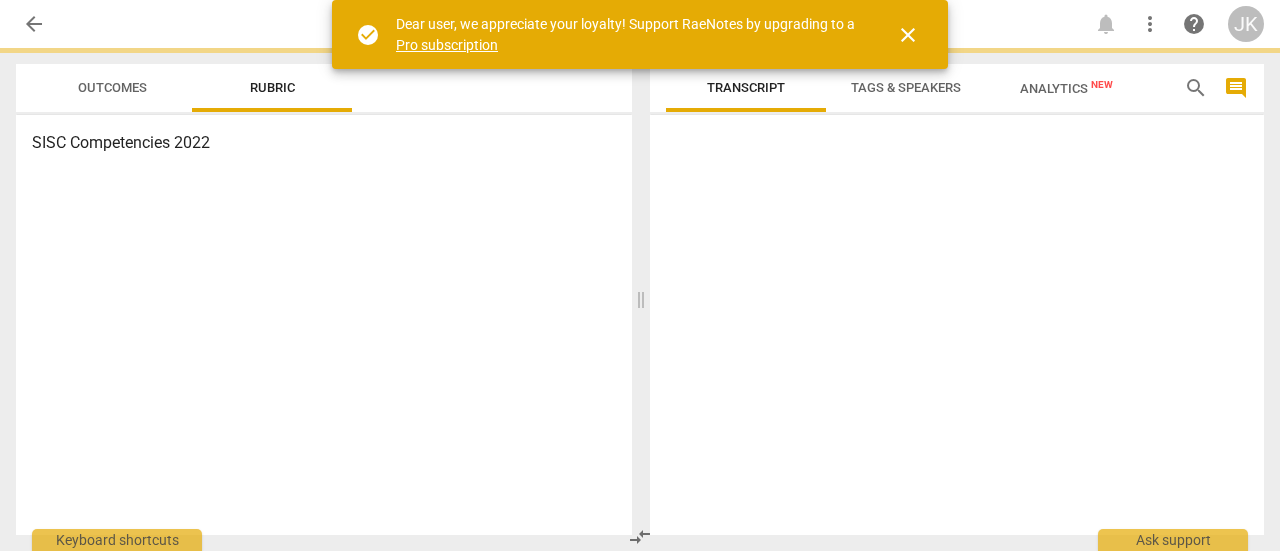 scroll, scrollTop: 0, scrollLeft: 0, axis: both 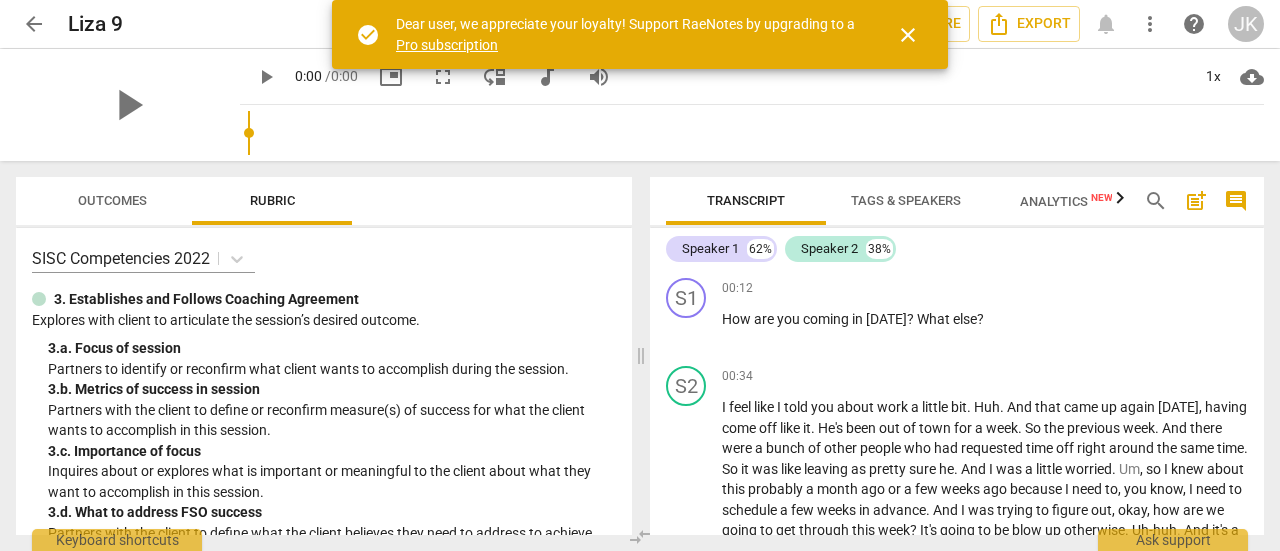 click on "arrow_back" at bounding box center [34, 24] 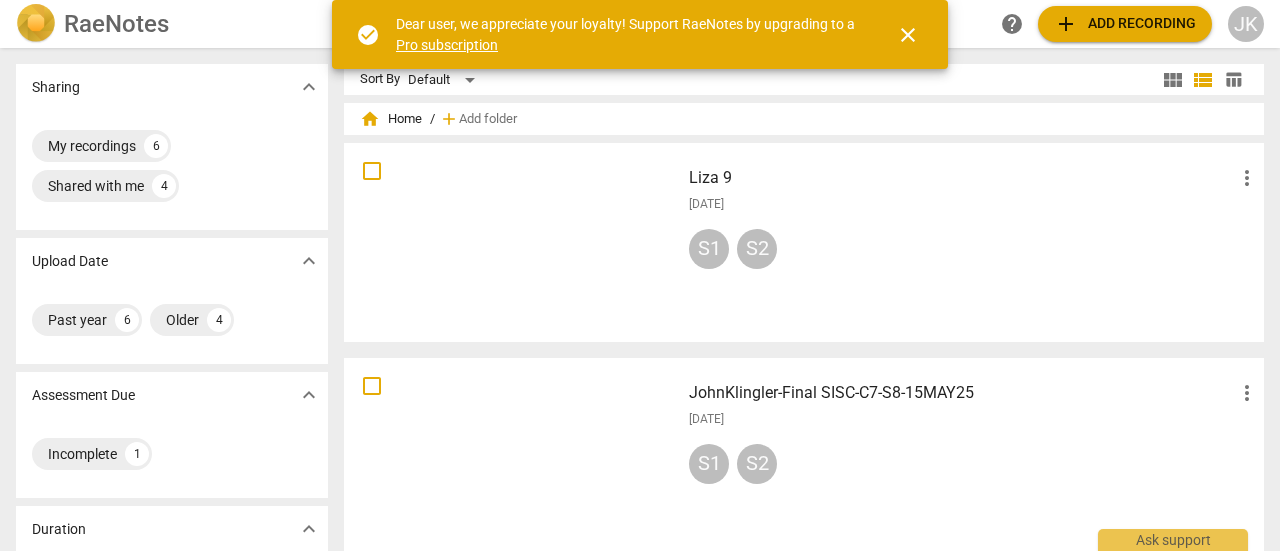 click on "close" at bounding box center [908, 35] 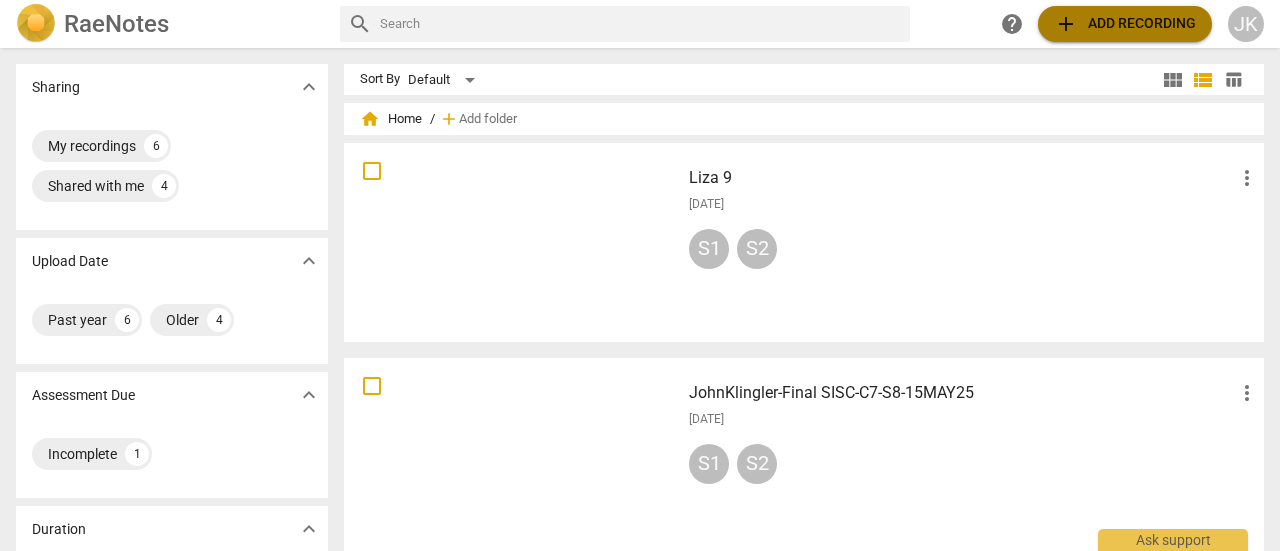 click on "add   Add recording" at bounding box center [1125, 24] 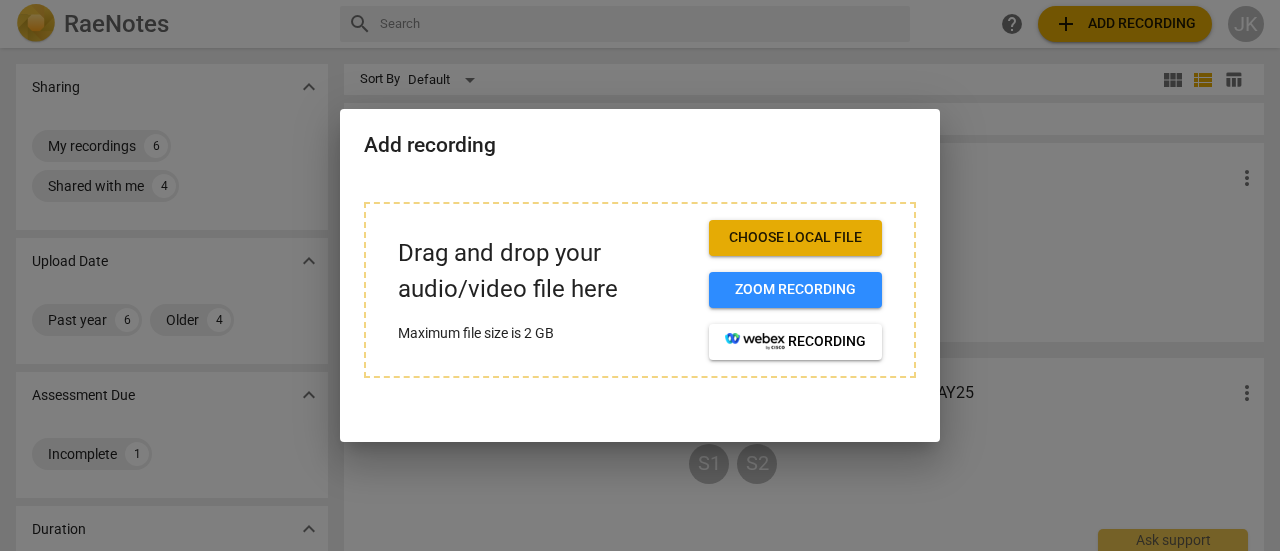 click on "Choose local file" at bounding box center [795, 238] 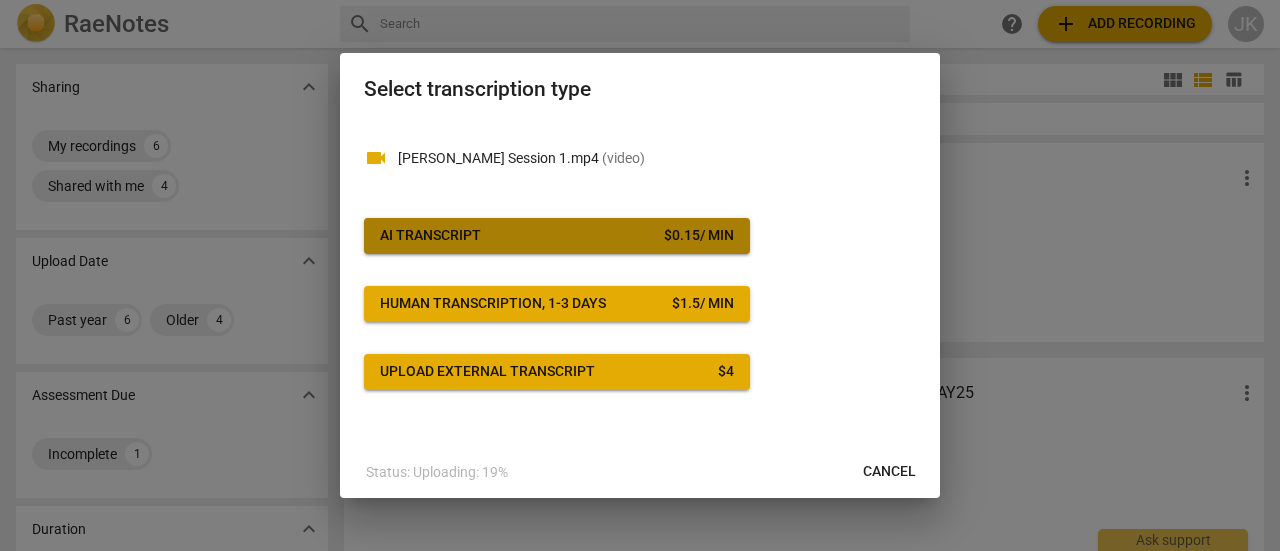 click on "AI Transcript $ 0.15  / min" at bounding box center [557, 236] 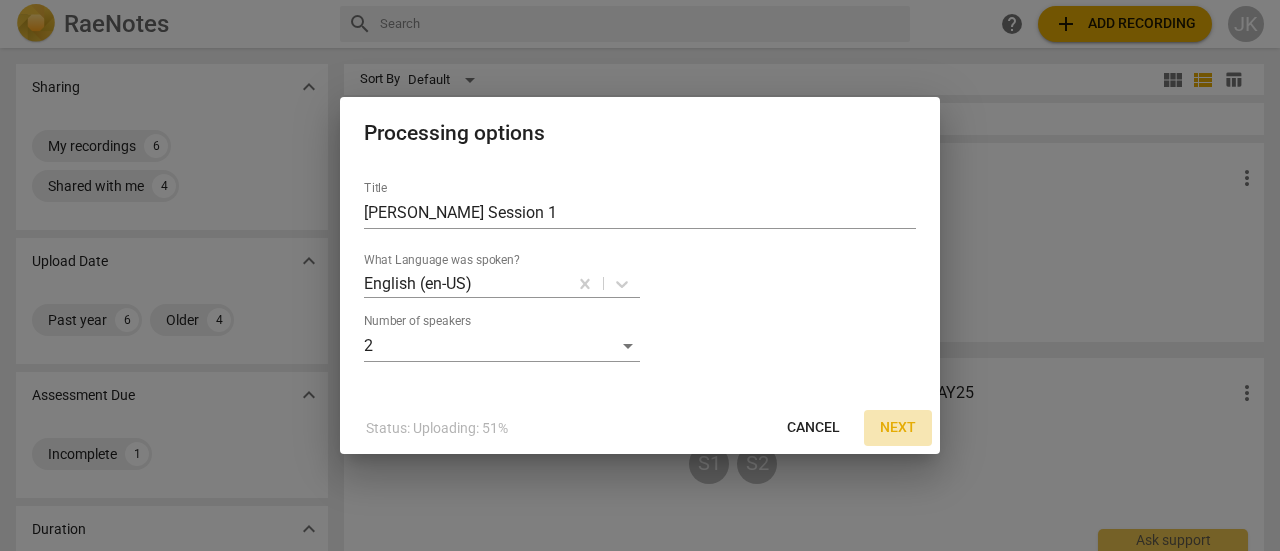 click on "Next" at bounding box center (898, 428) 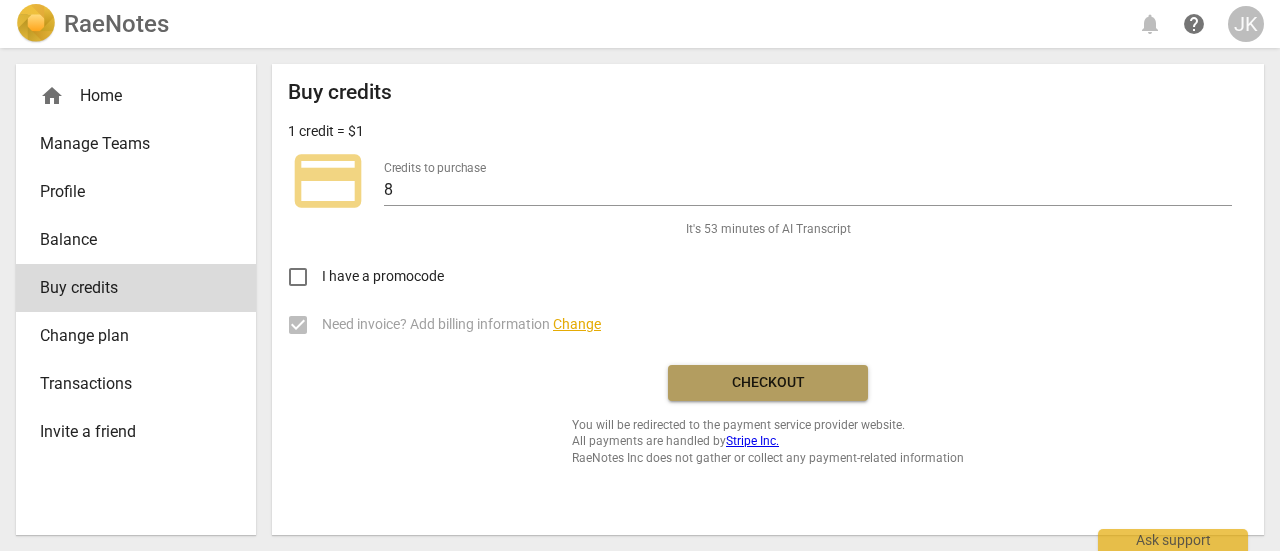 click on "Checkout" at bounding box center (768, 383) 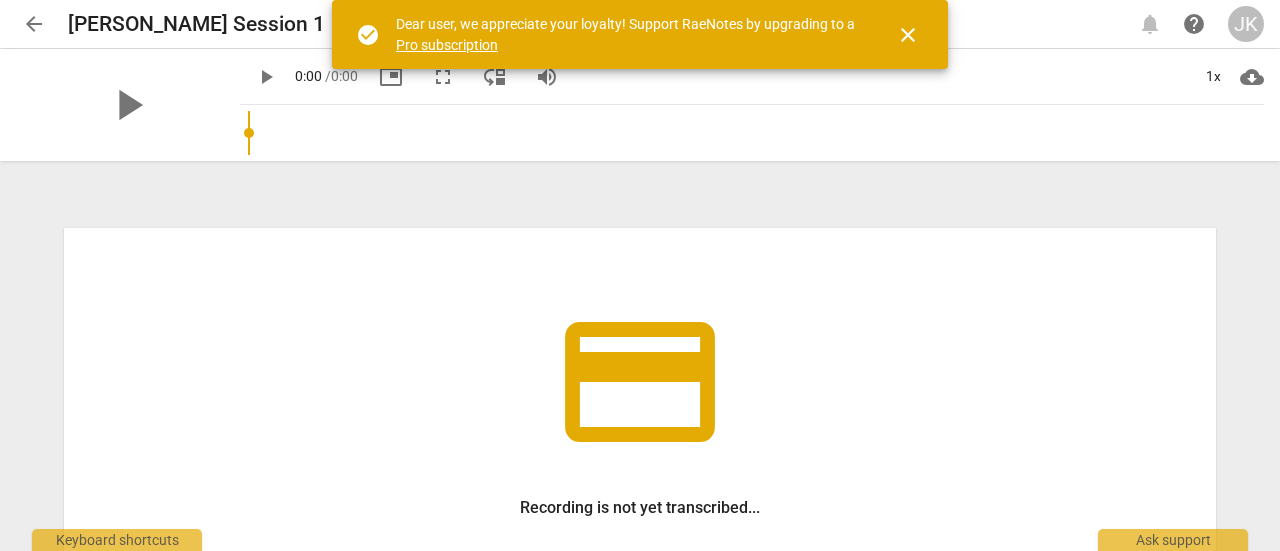 scroll, scrollTop: 0, scrollLeft: 0, axis: both 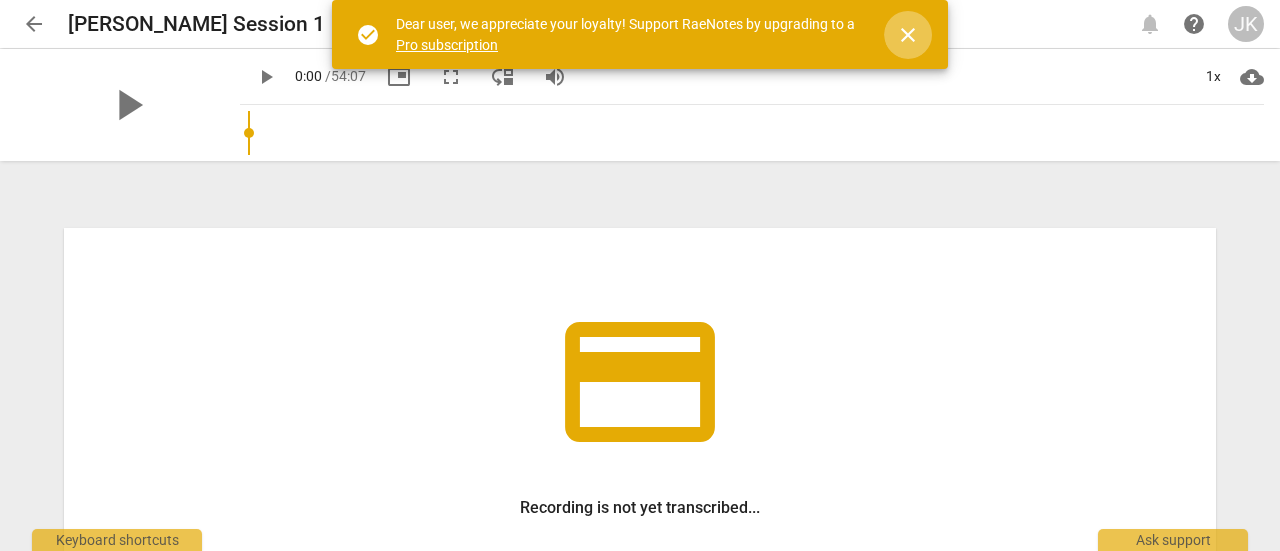 click on "close" at bounding box center (908, 35) 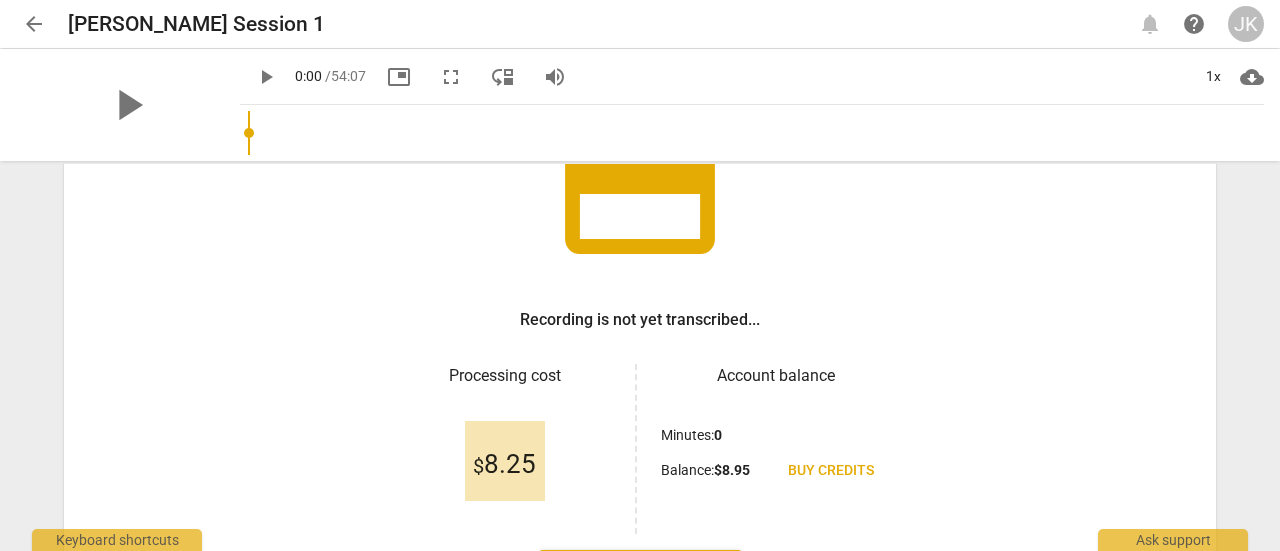 scroll, scrollTop: 300, scrollLeft: 0, axis: vertical 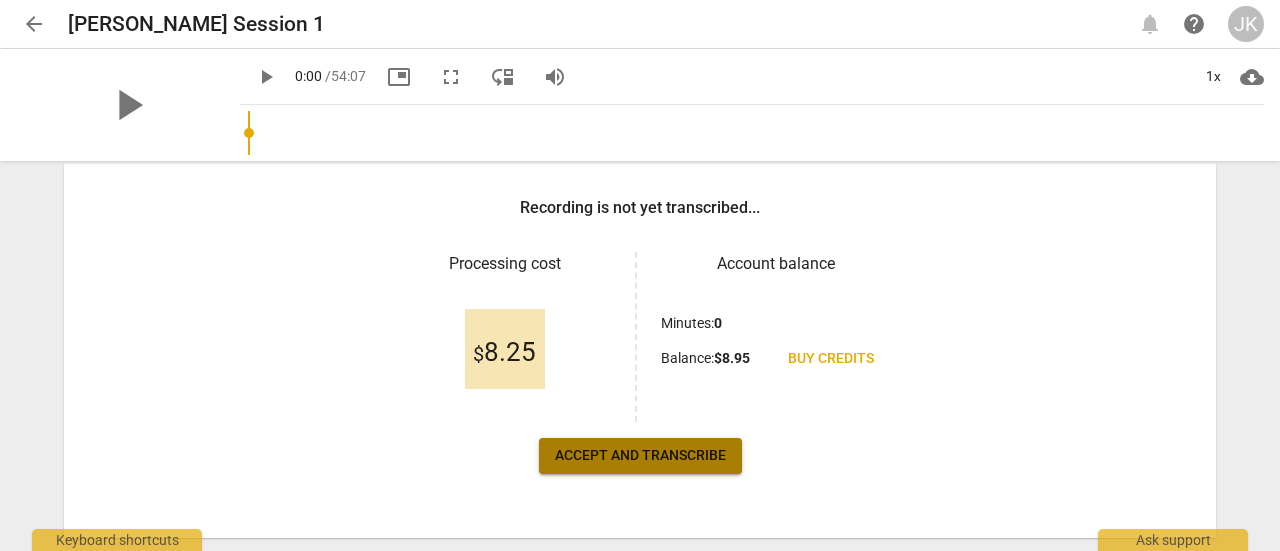 click on "Accept and transcribe" at bounding box center (640, 456) 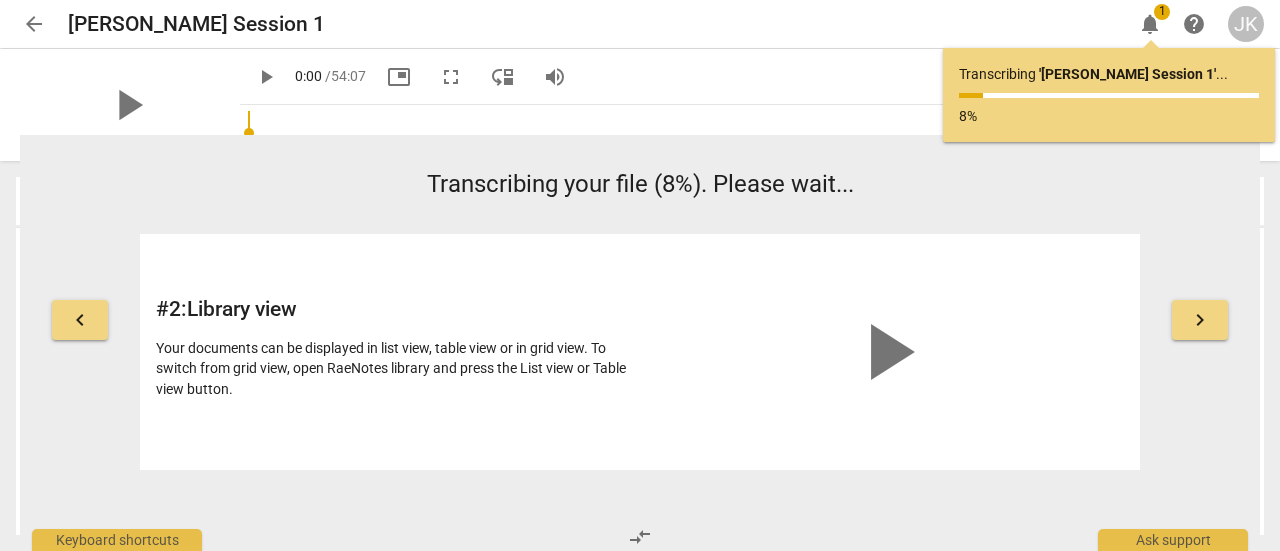 click on "keyboard_arrow_right" at bounding box center [1200, 320] 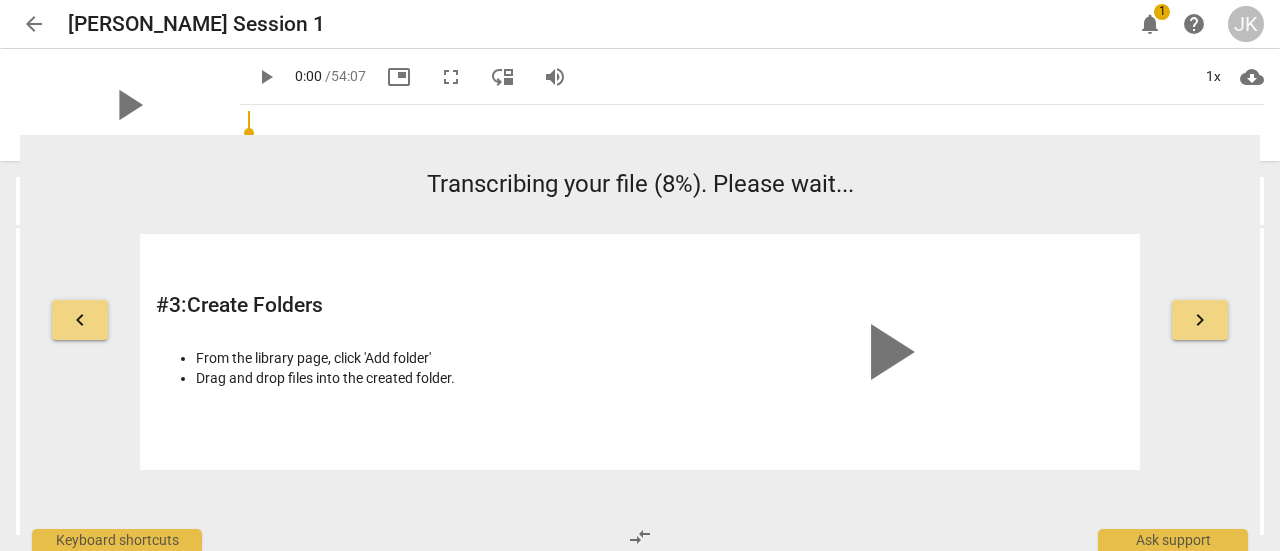 click on "keyboard_arrow_right" at bounding box center [1200, 320] 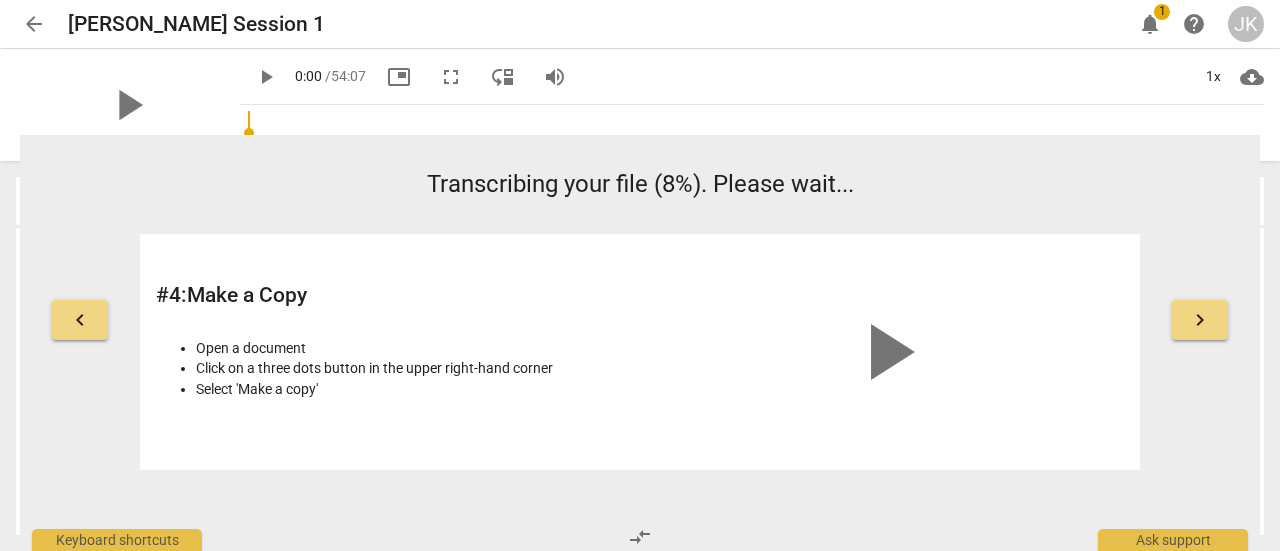 click on "keyboard_arrow_right" at bounding box center (1200, 320) 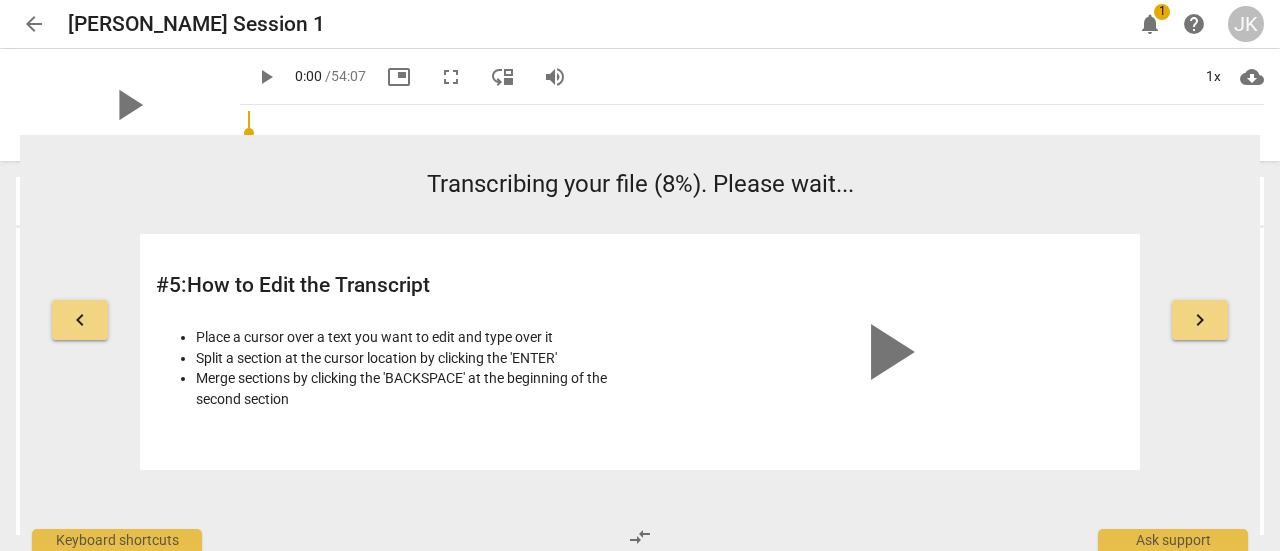 click on "keyboard_arrow_right" at bounding box center [1200, 320] 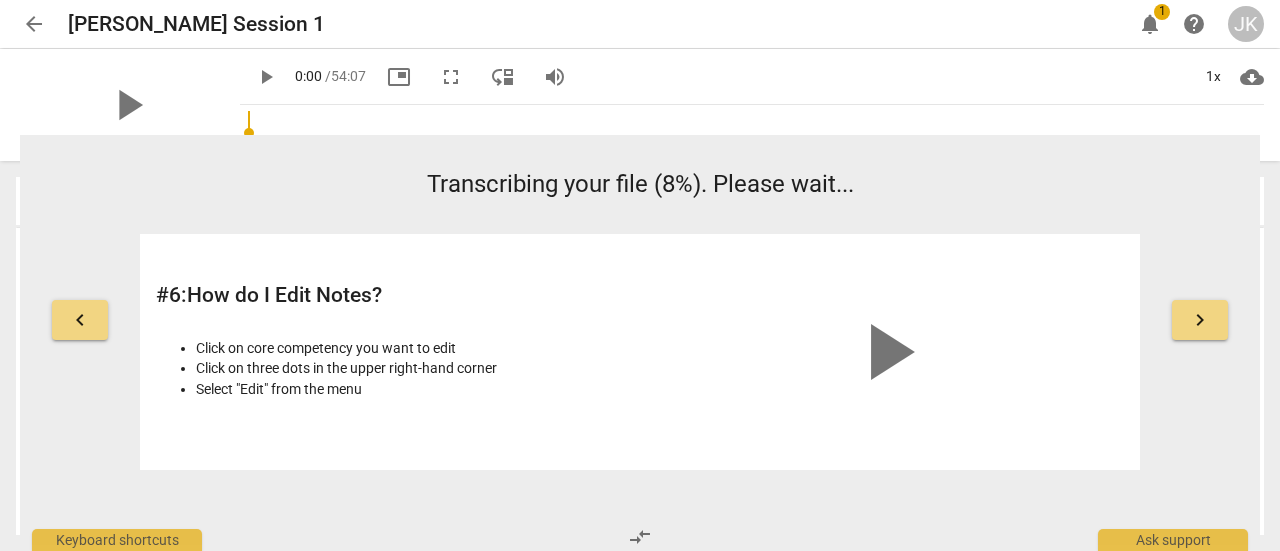click on "keyboard_arrow_right" at bounding box center (1200, 320) 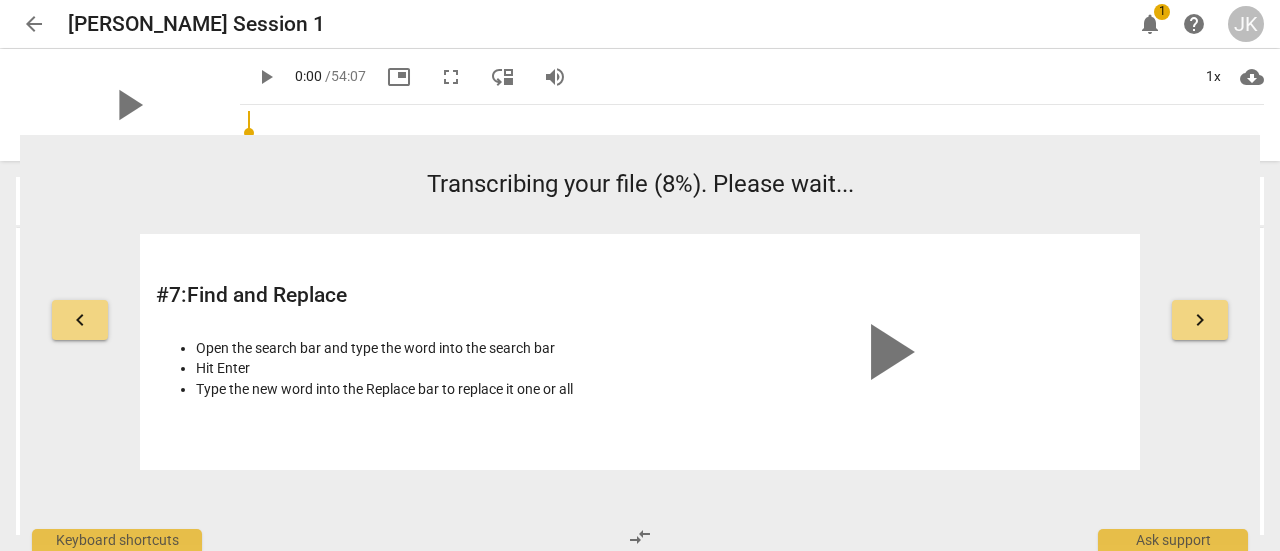 click on "keyboard_arrow_right" at bounding box center [1200, 320] 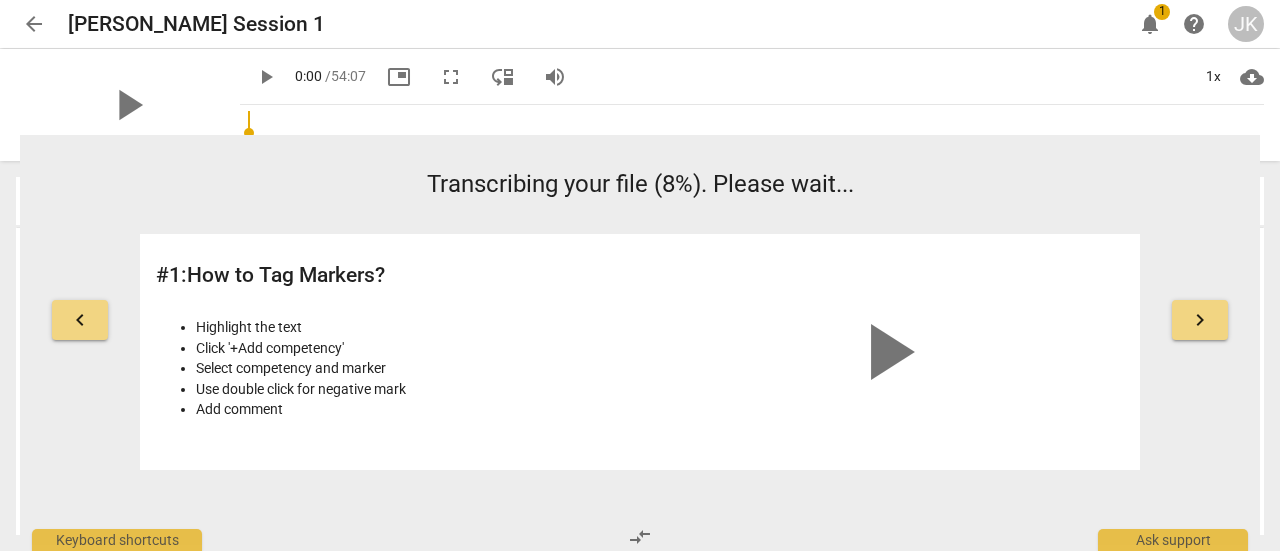 click on "keyboard_arrow_right" at bounding box center [1200, 320] 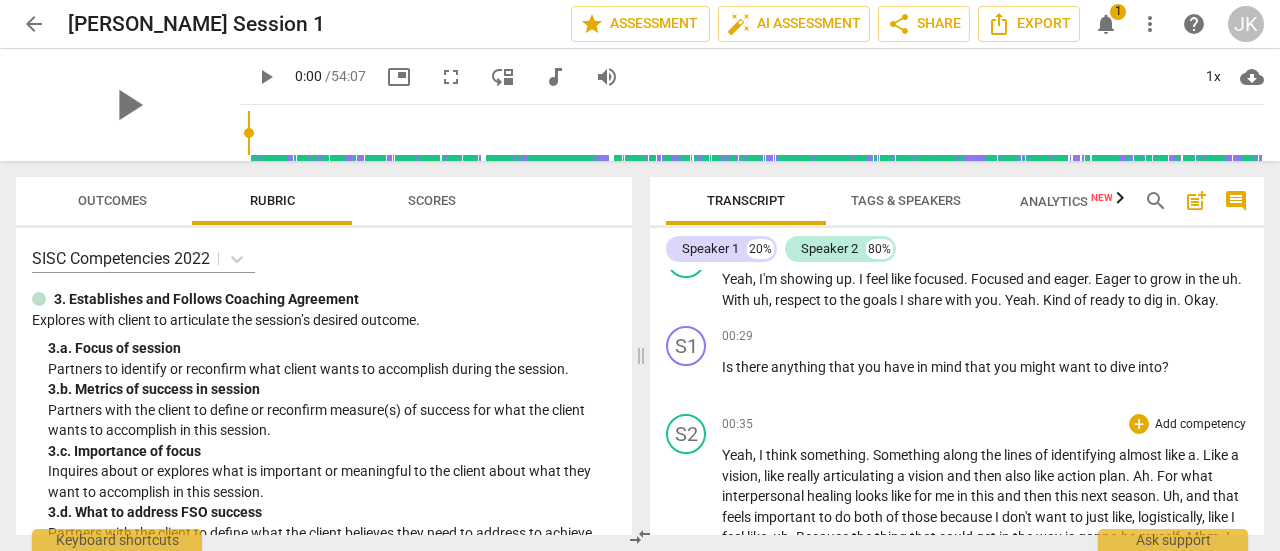 scroll, scrollTop: 100, scrollLeft: 0, axis: vertical 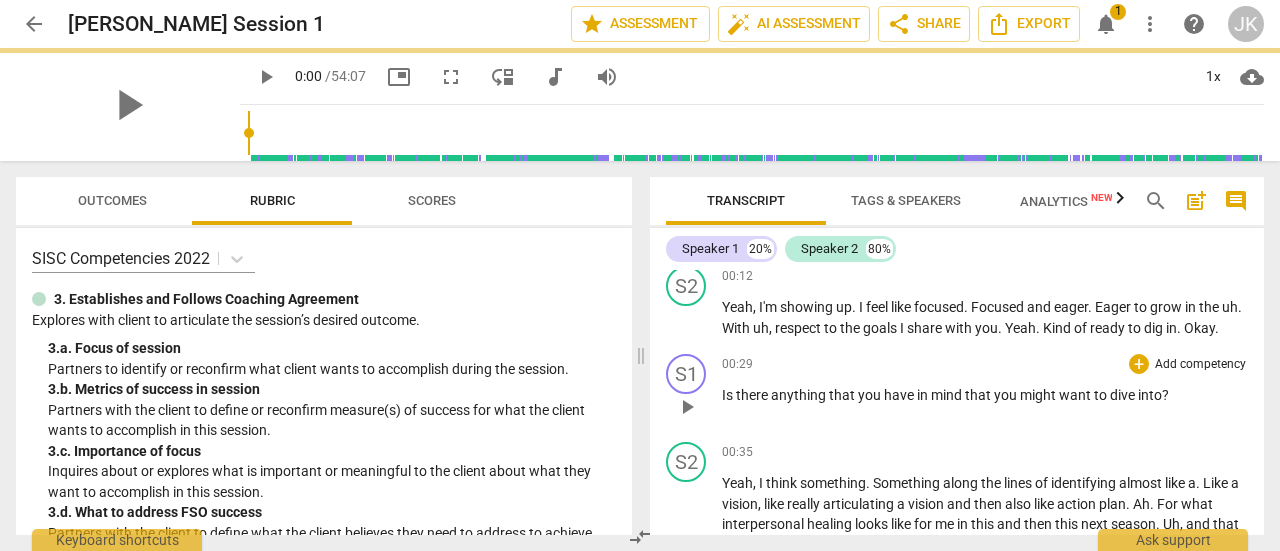 click on "Add competency" at bounding box center [1200, 365] 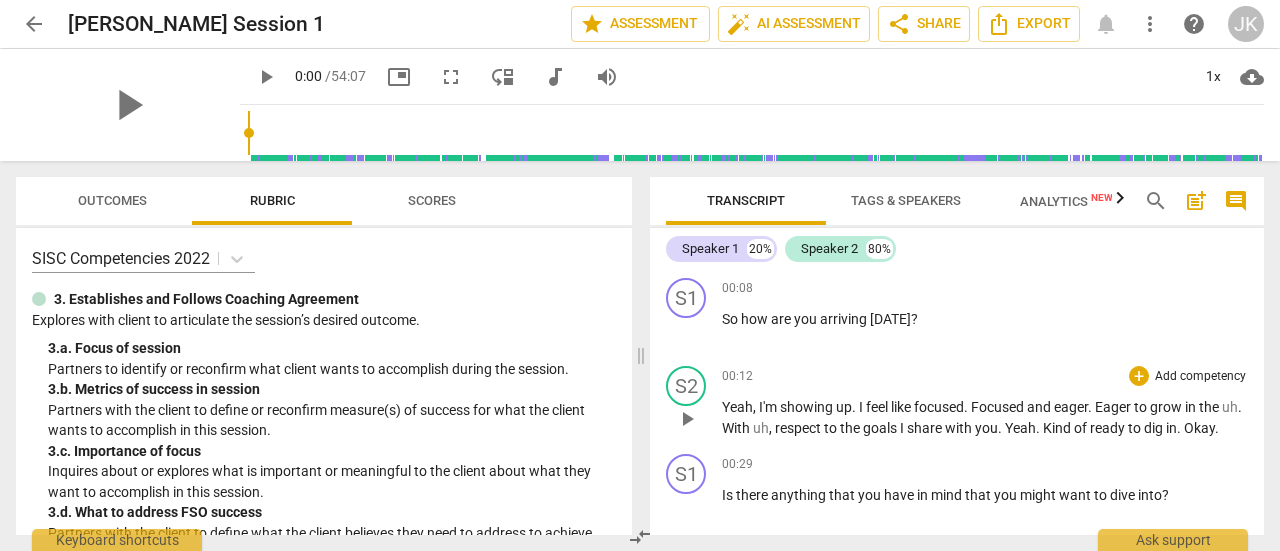 scroll, scrollTop: 100, scrollLeft: 0, axis: vertical 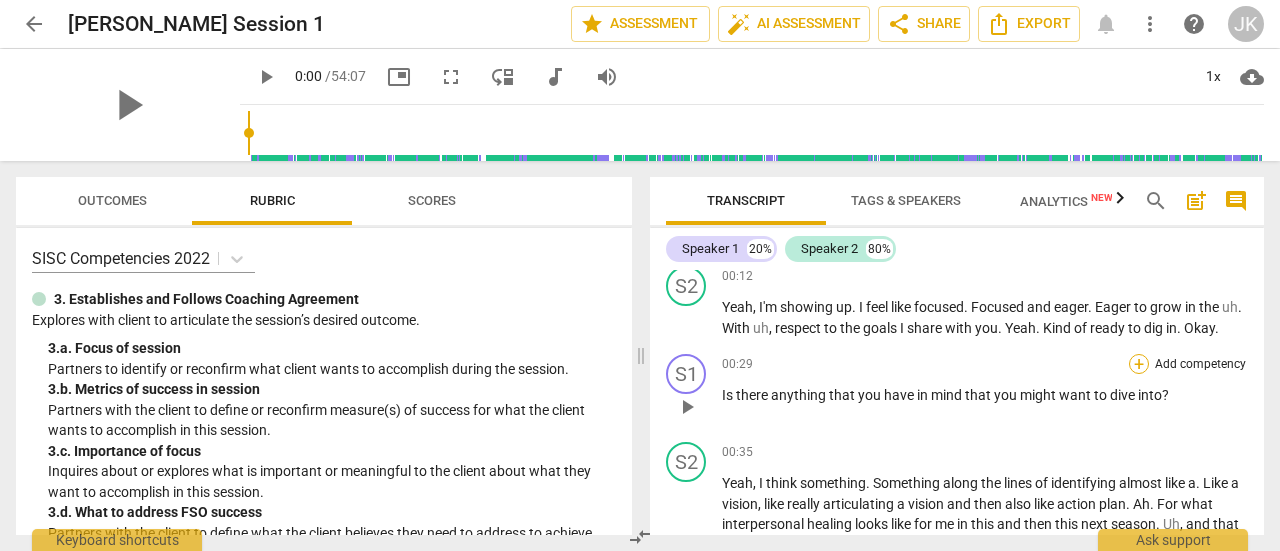 click on "+" at bounding box center (1139, 364) 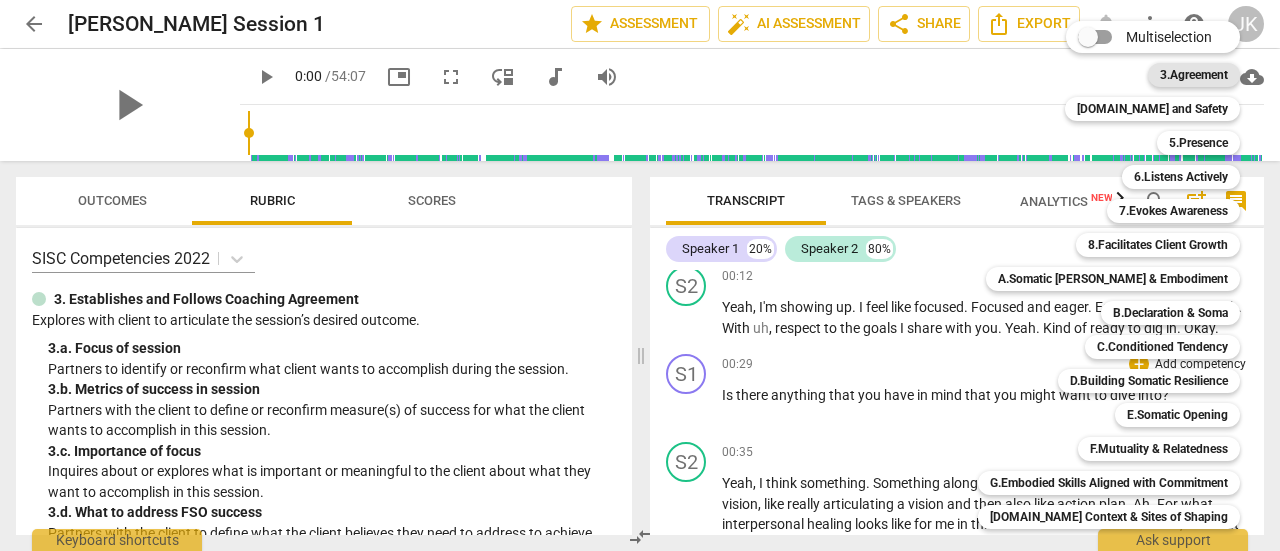 click on "3.Agreement" at bounding box center (1194, 75) 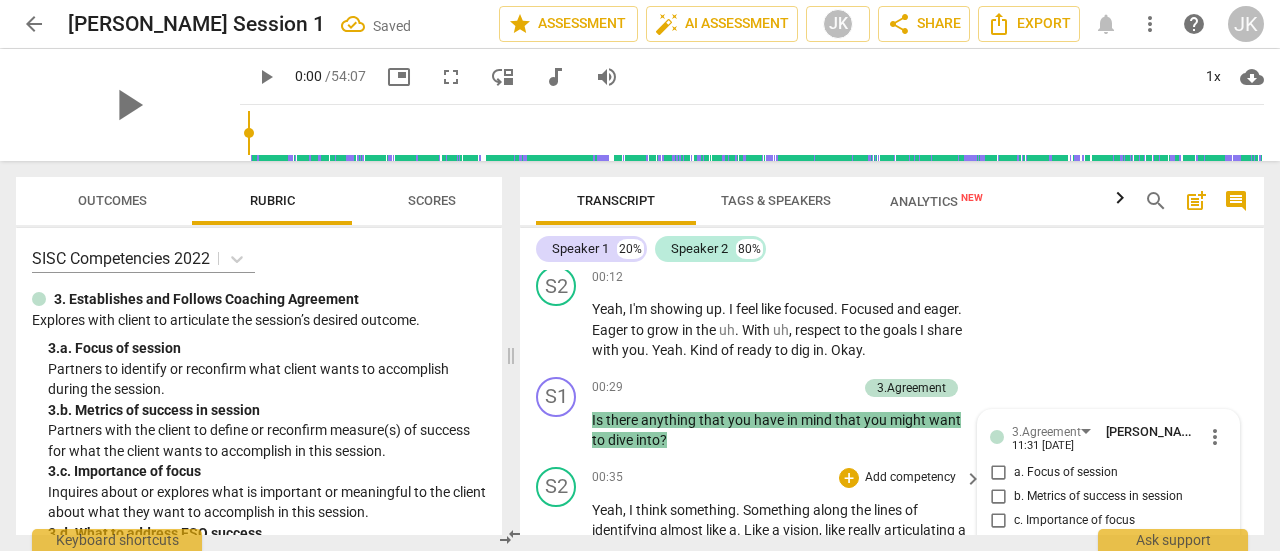 scroll, scrollTop: 287, scrollLeft: 0, axis: vertical 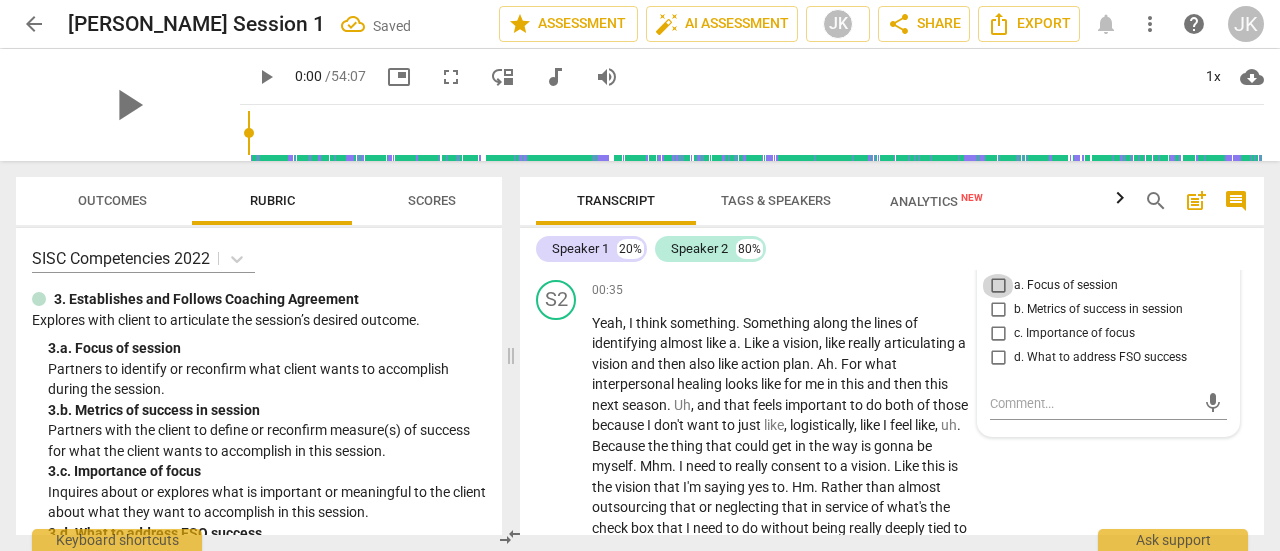 click on "a. Focus of session" at bounding box center [998, 286] 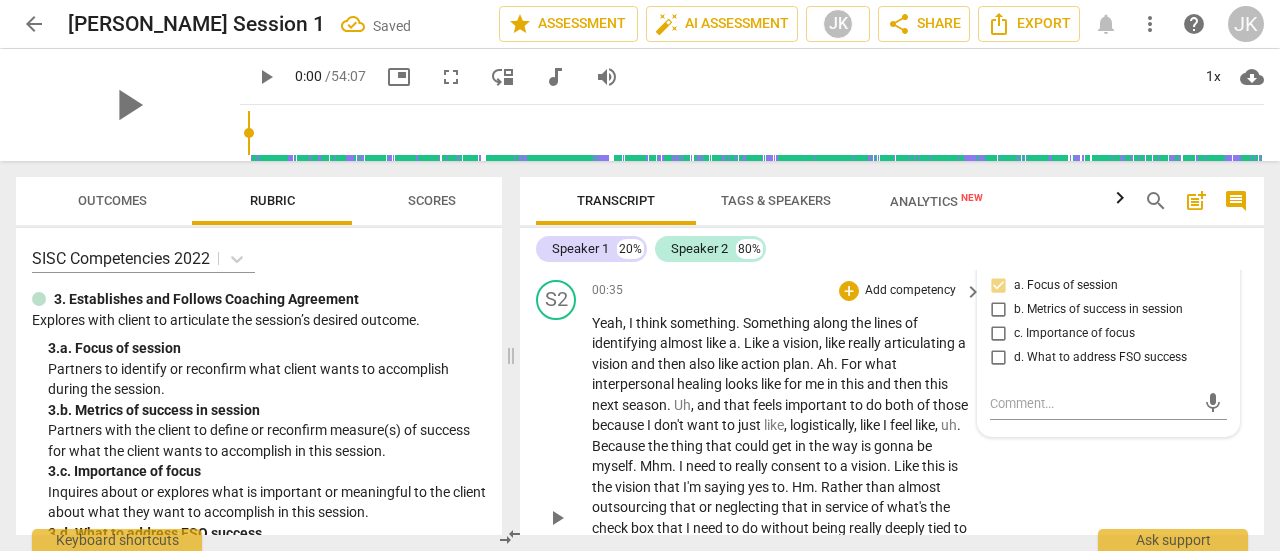 click on "S2 play_arrow pause 00:35 + Add competency keyboard_arrow_right Yeah ,   I   think   something .   Something   along   the   lines   of   identifying   almost   like   a .   Like   a   vision ,   like   really   articulating   a   vision   and   then   also   like   action   plan .   Ah .   For   what   interpersonal   healing   looks   like   for   me   in   this   and   then   this   next   season .   Uh ,   and   that   feels   important   to   do   both   of   those   because   I   don't   want   to   just   like ,   logistically ,   like   I   feel   like ,   uh .   Because   the   thing   that   could   get   in   the   way   is   gonna   be   myself .   Mhm .   I   need   to   really   consent   to   a   vision .   Like   this   is   the   vision   that   I'm   saying   yes   to .   Hm .   Rather   than   almost   outsourcing   that   or   neglecting   that   in   service   of   what's   the   check   box   that   I   need   to   do   without   being   really   deeply   tied   to   the   why .   You" at bounding box center [892, 501] 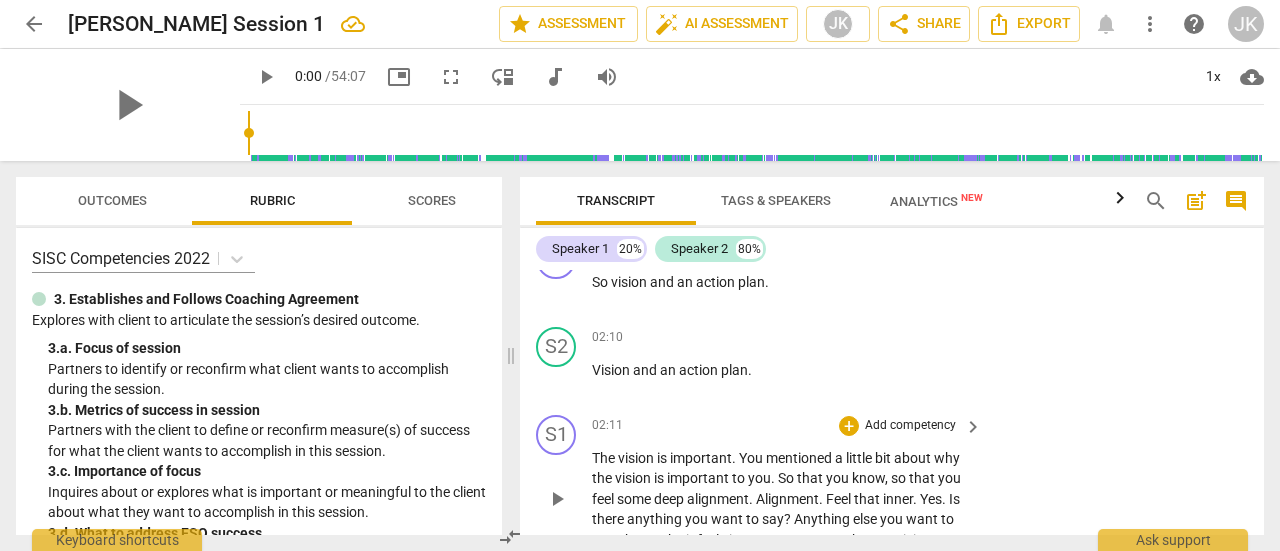 scroll, scrollTop: 887, scrollLeft: 0, axis: vertical 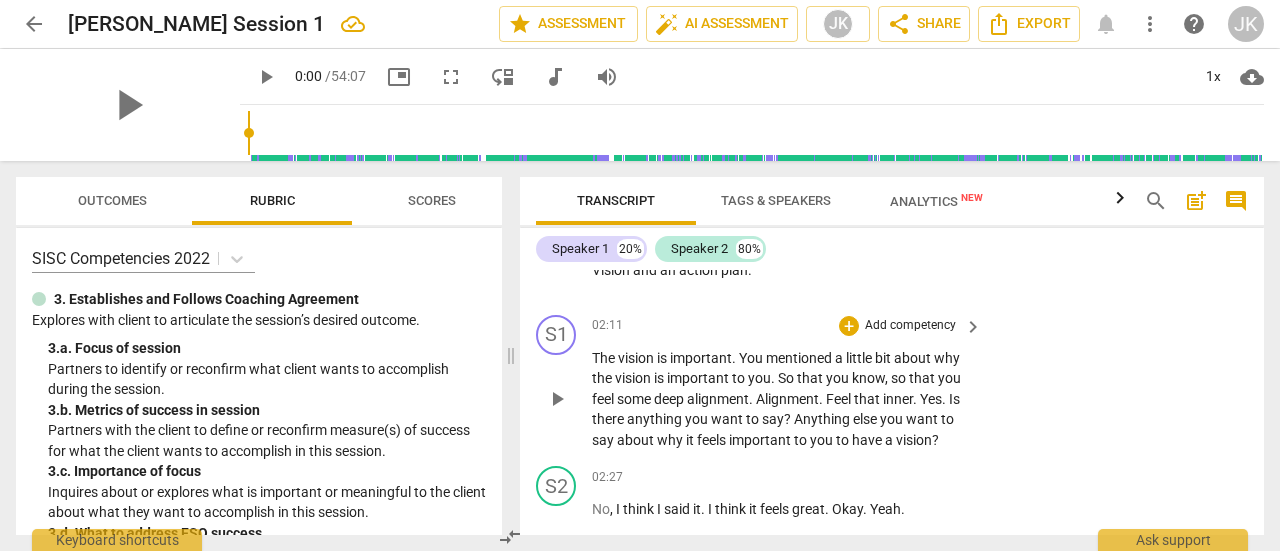 click on "keyboard_arrow_right" at bounding box center [973, 327] 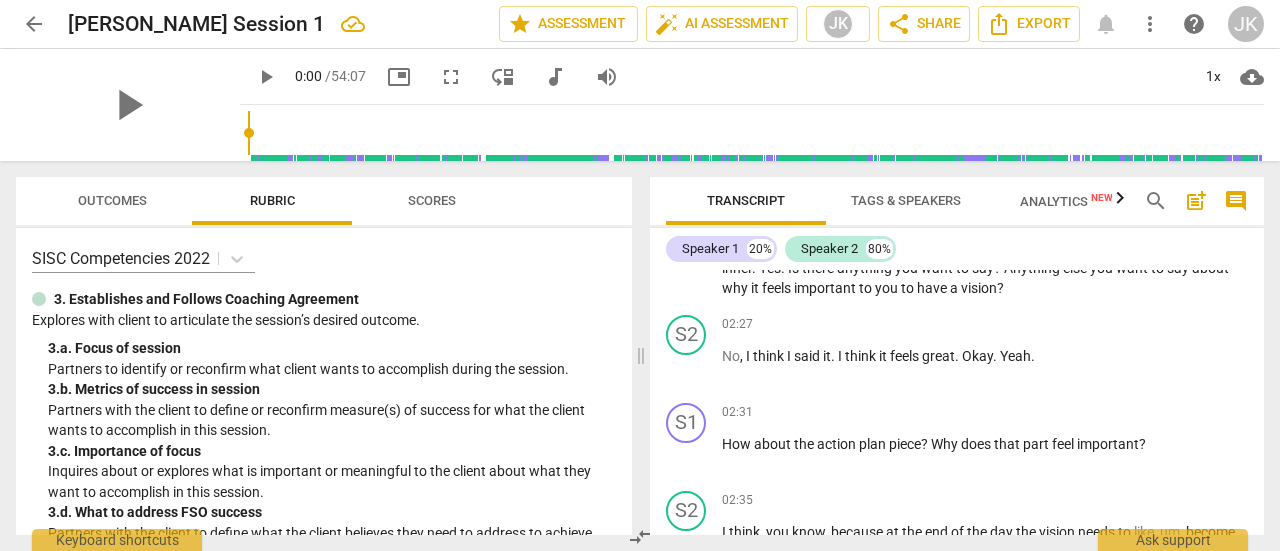 scroll, scrollTop: 758, scrollLeft: 0, axis: vertical 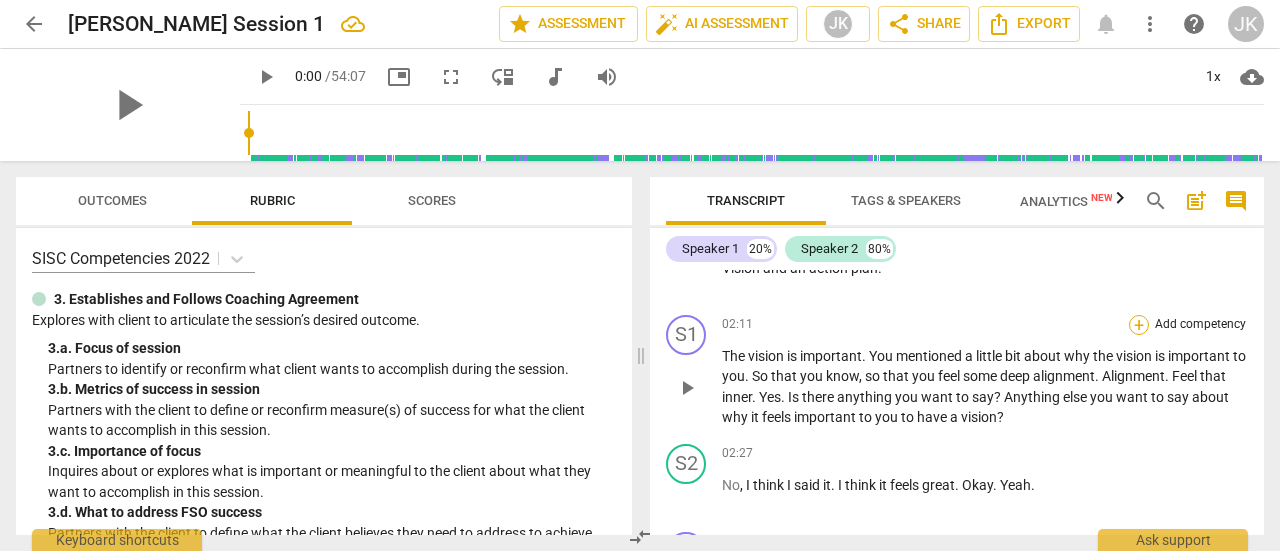 click on "+" at bounding box center (1139, 325) 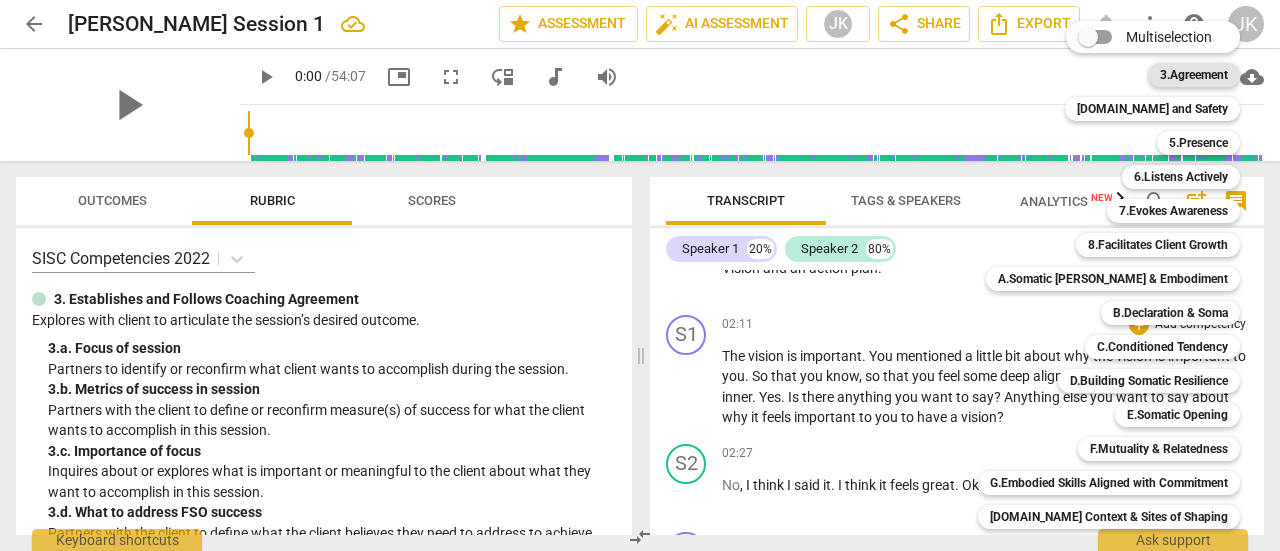 click on "3.Agreement" at bounding box center [1194, 75] 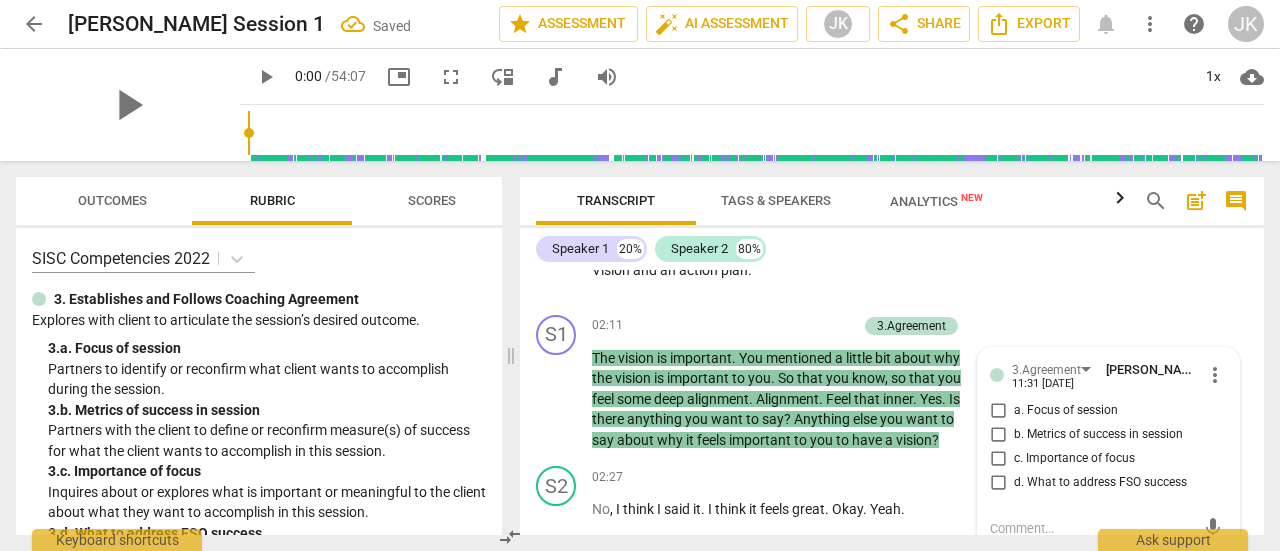 scroll, scrollTop: 1032, scrollLeft: 0, axis: vertical 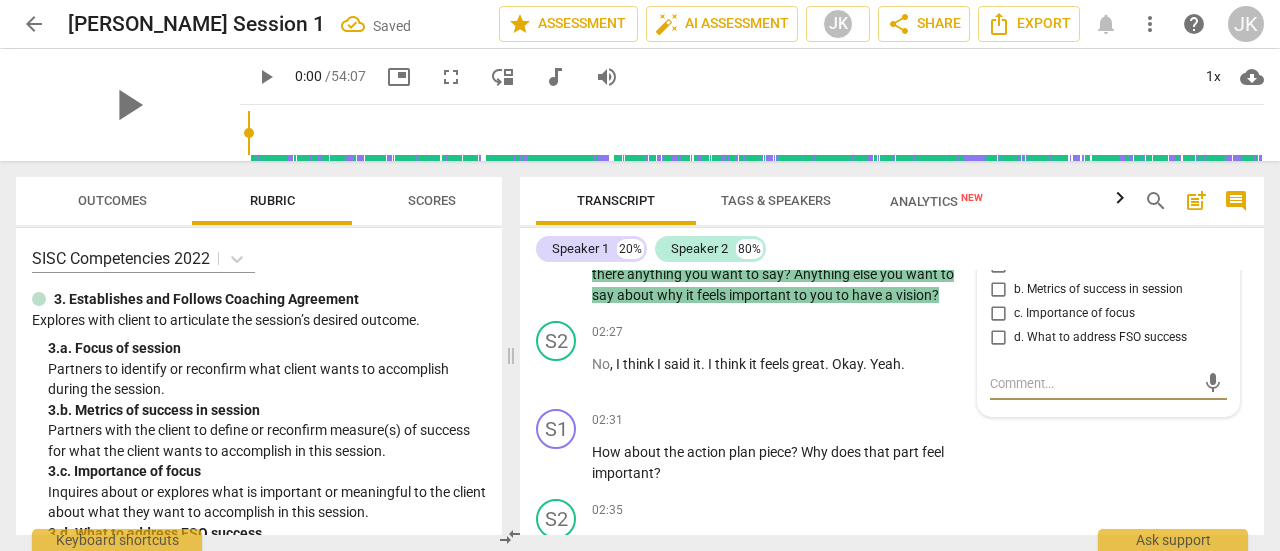 click on "c. Importance of focus" at bounding box center [998, 314] 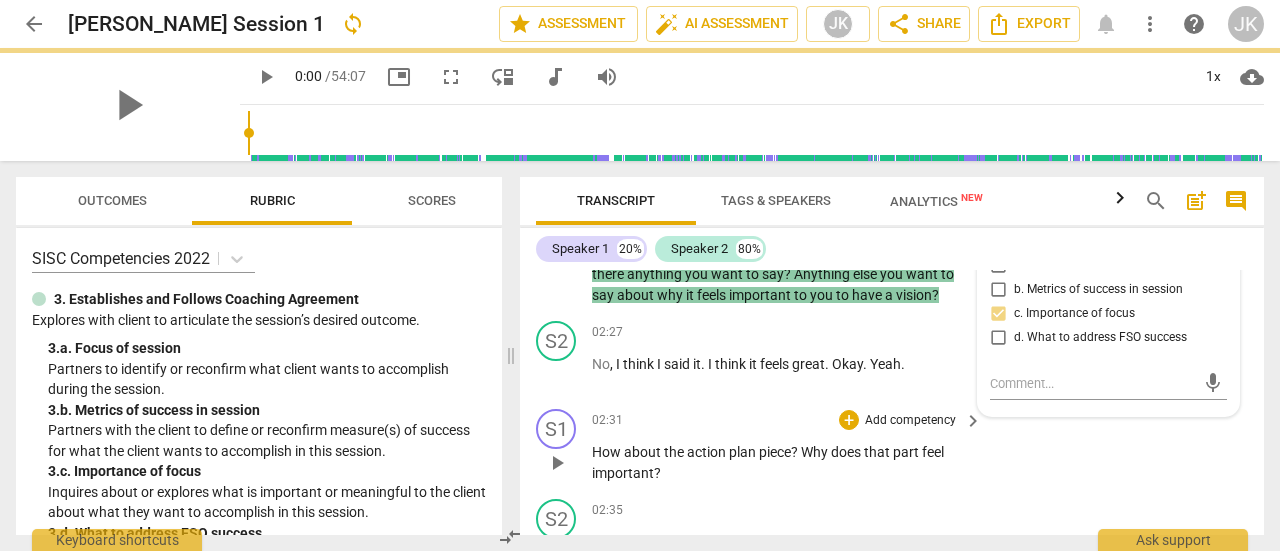 click on "S1 play_arrow pause 02:31 + Add competency keyboard_arrow_right How   about   the   action   plan   piece ?   Why   does   that   part   feel   important ?" at bounding box center (892, 446) 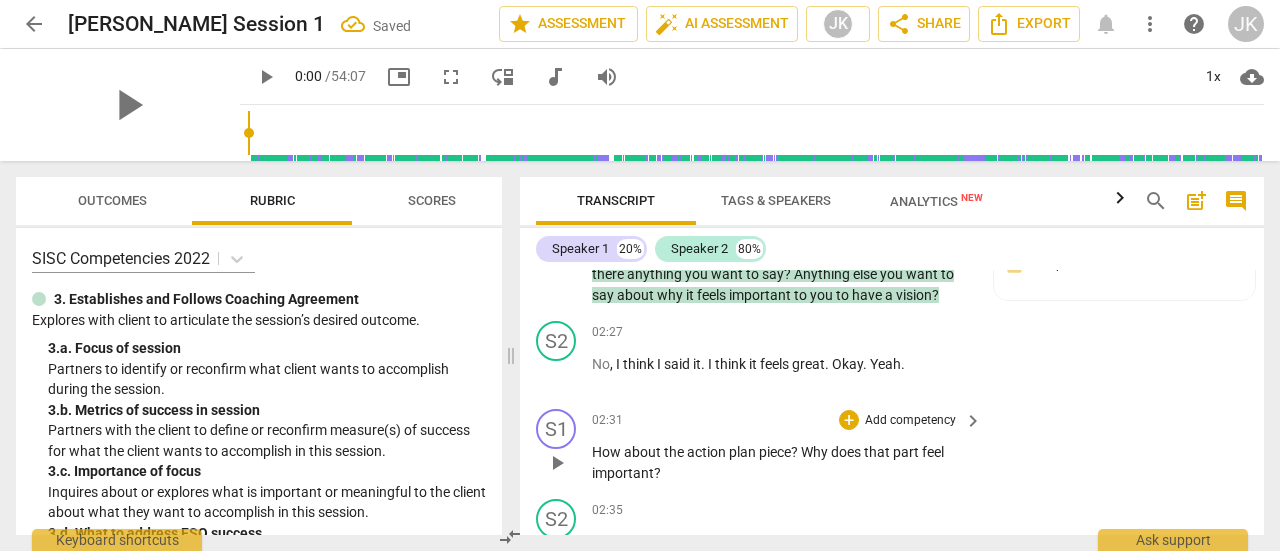 scroll, scrollTop: 1132, scrollLeft: 0, axis: vertical 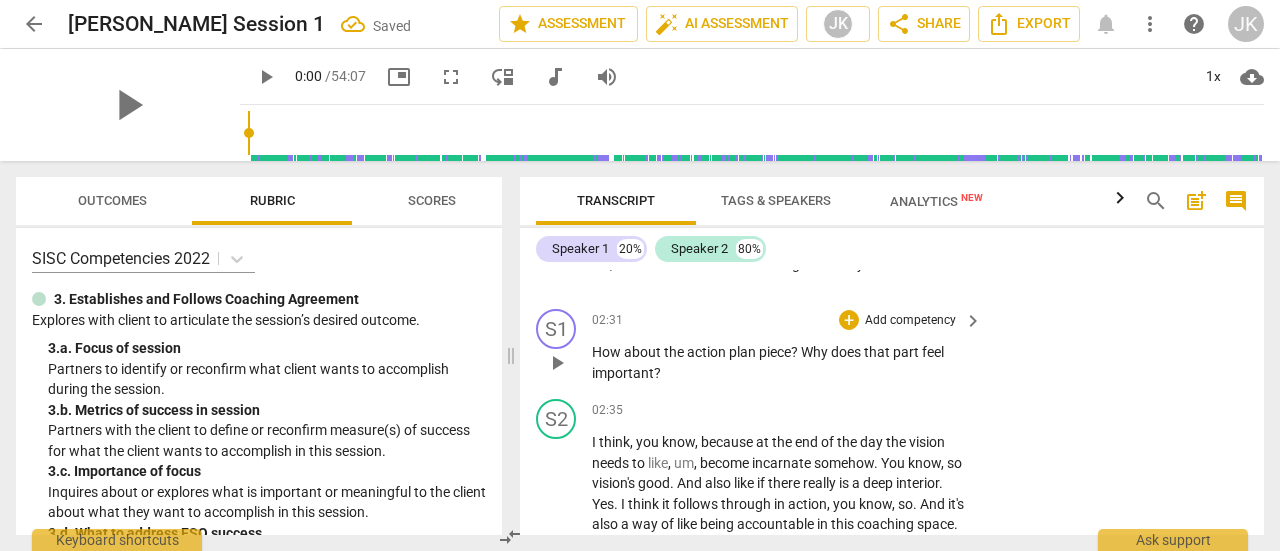 click on "keyboard_arrow_right" at bounding box center [973, 321] 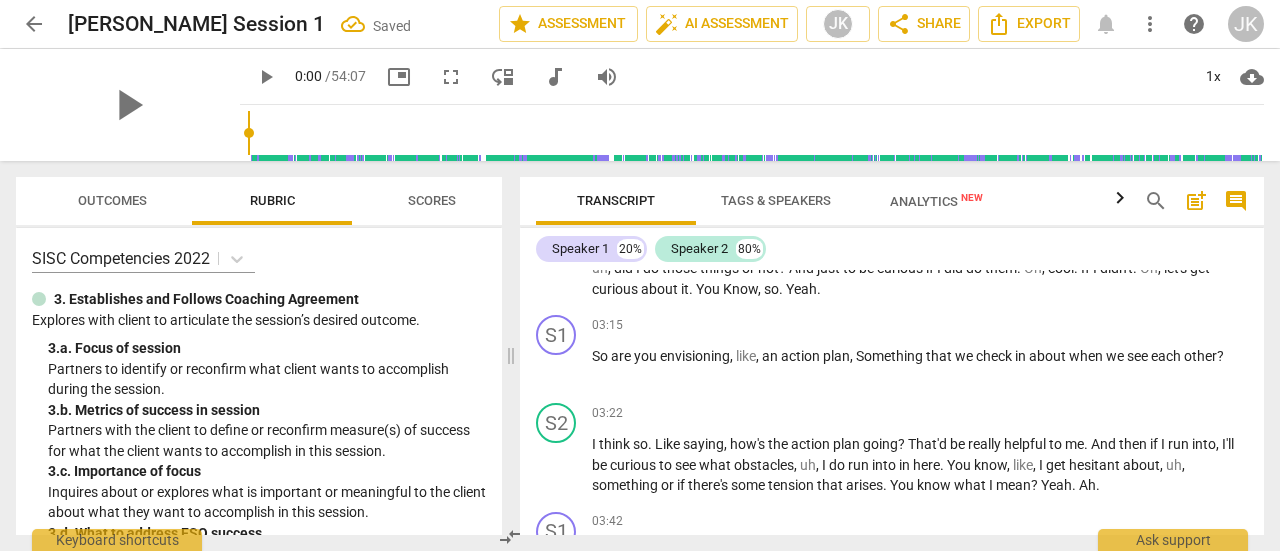 scroll, scrollTop: 983, scrollLeft: 0, axis: vertical 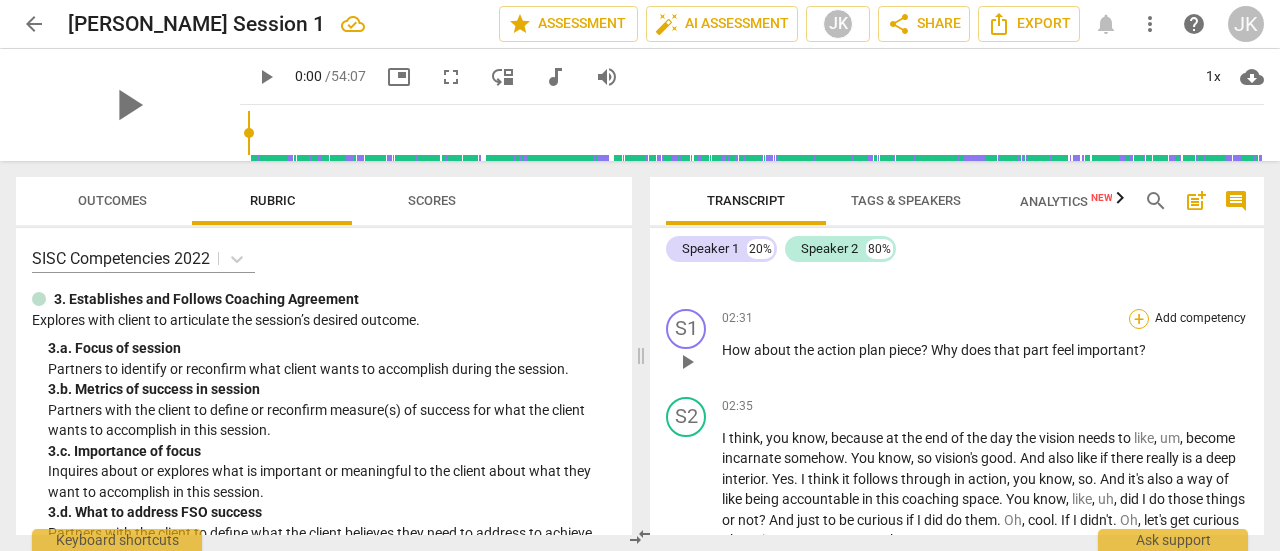click on "+" at bounding box center (1139, 319) 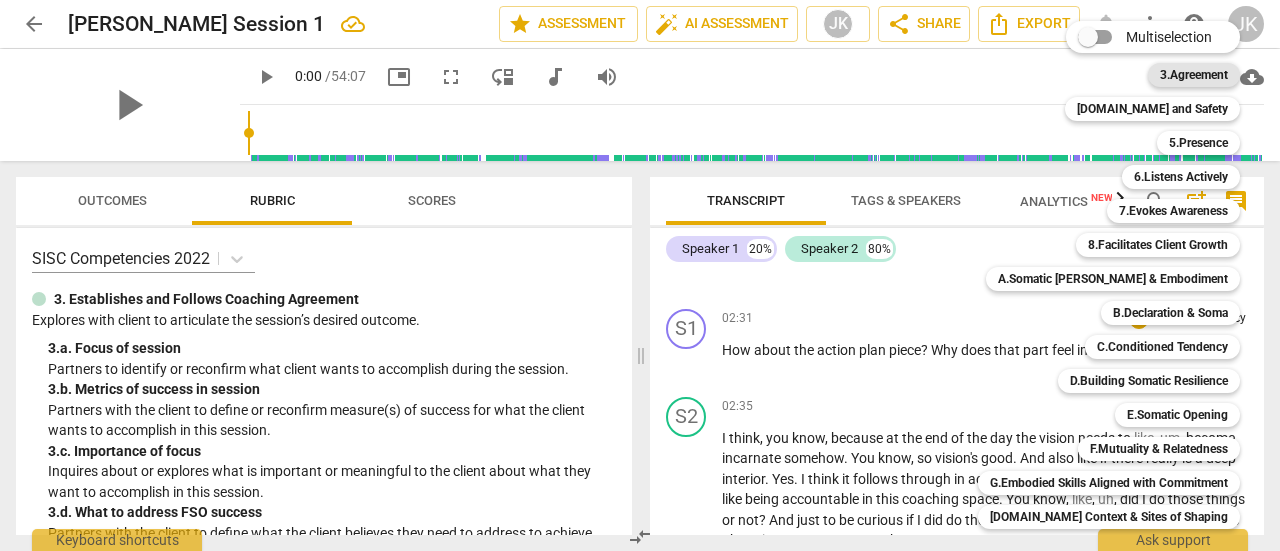 click on "3.Agreement" at bounding box center (1194, 75) 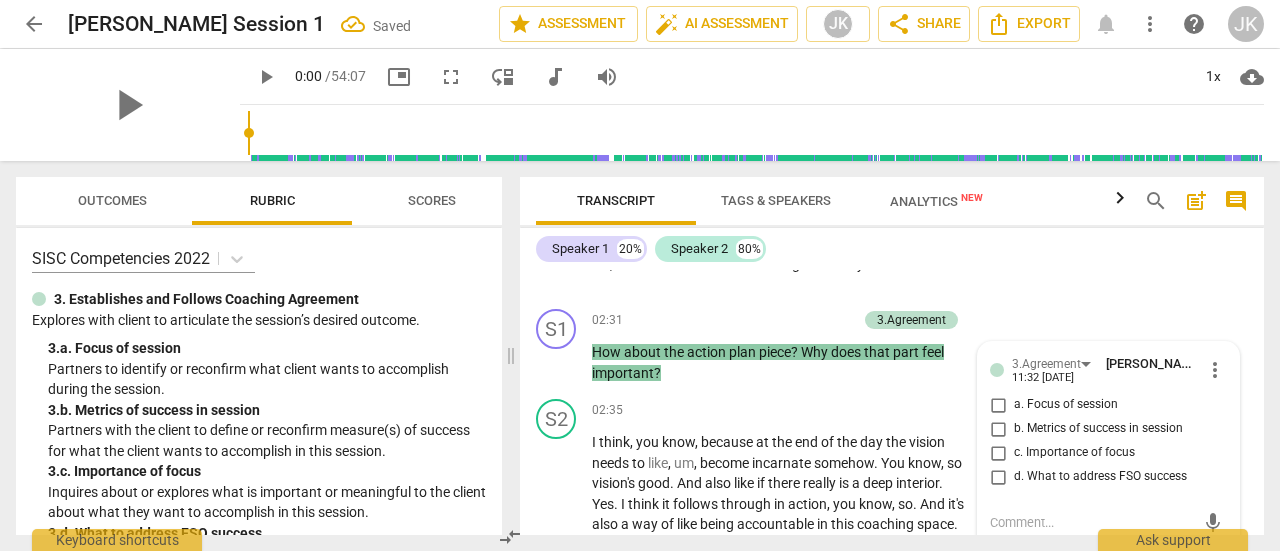 scroll, scrollTop: 1147, scrollLeft: 0, axis: vertical 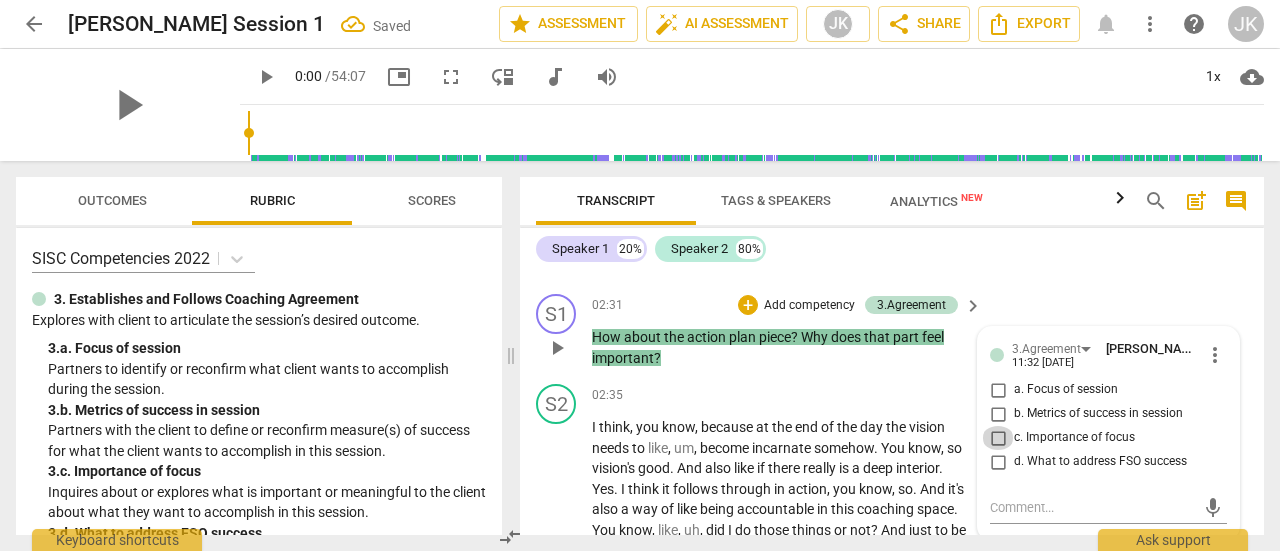 click on "c. Importance of focus" at bounding box center (998, 438) 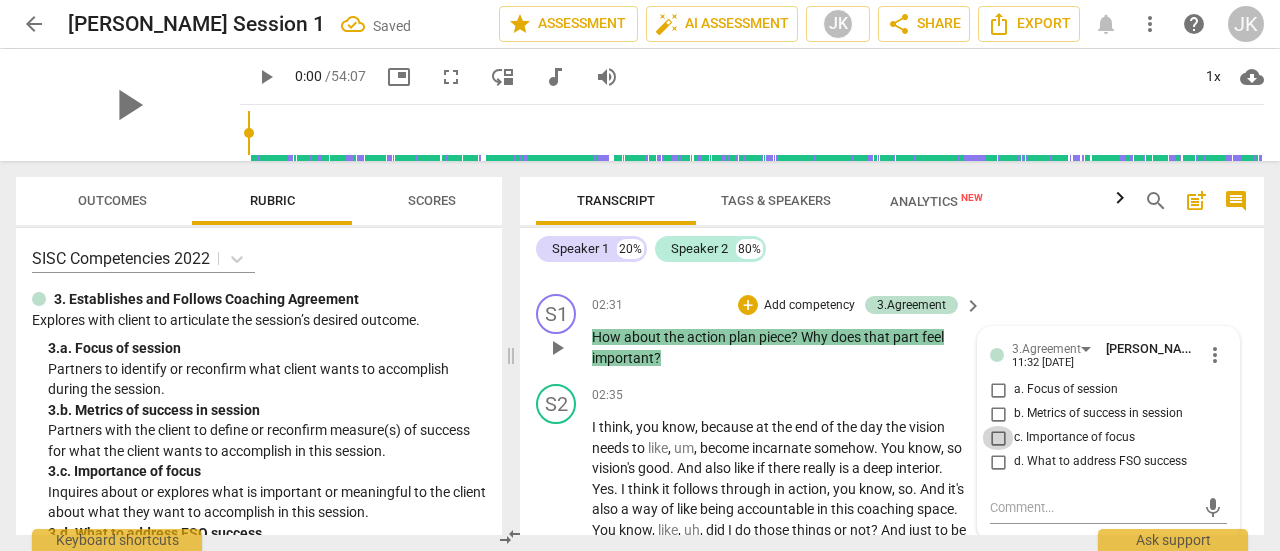 checkbox on "true" 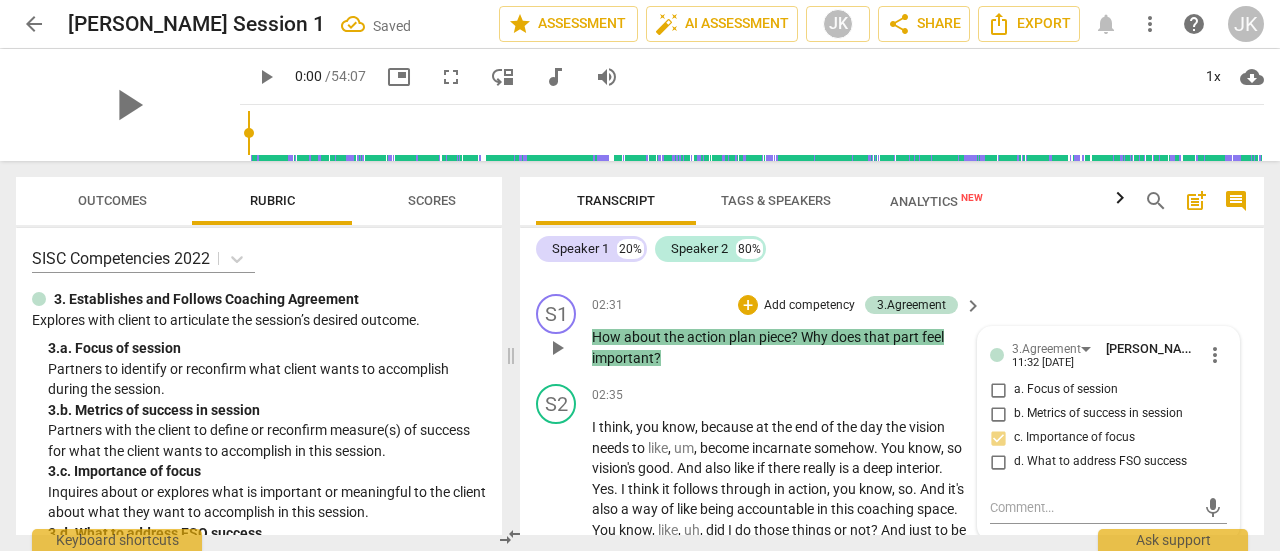 click on "S1 play_arrow pause 02:31 + Add competency 3.Agreement keyboard_arrow_right How   about   the   action   plan   piece ?   Why   does   that   part   feel   important ? 3.Agreement John Klingler 11:32 07-14-2025 more_vert a. Focus of session b. Metrics of success in session c. Importance of focus d. What to address FSO success mic" at bounding box center [892, 331] 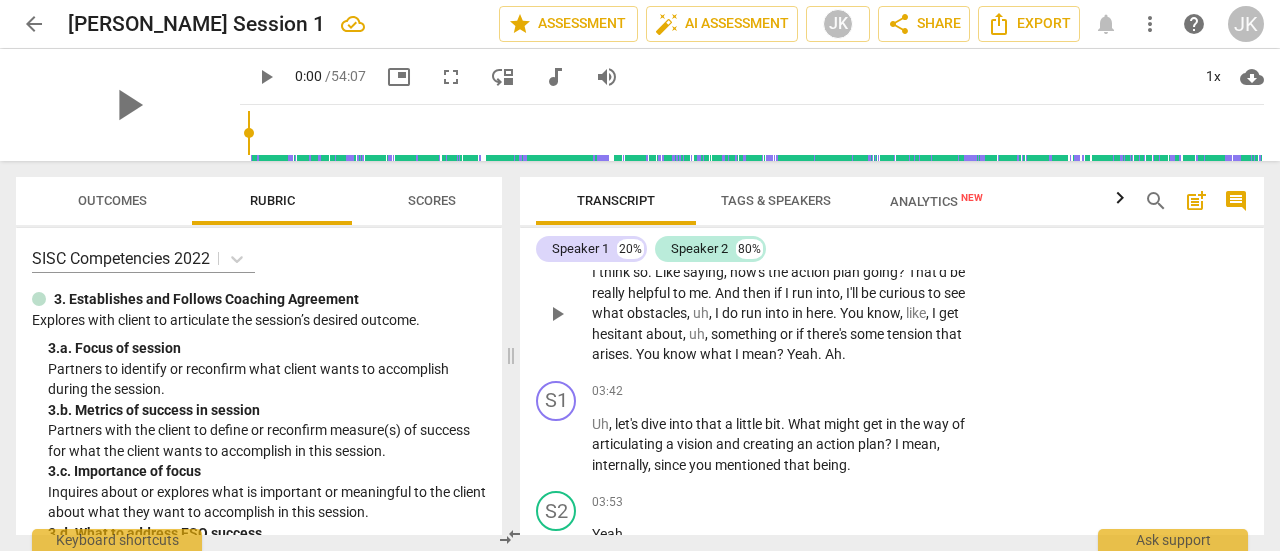 scroll, scrollTop: 1647, scrollLeft: 0, axis: vertical 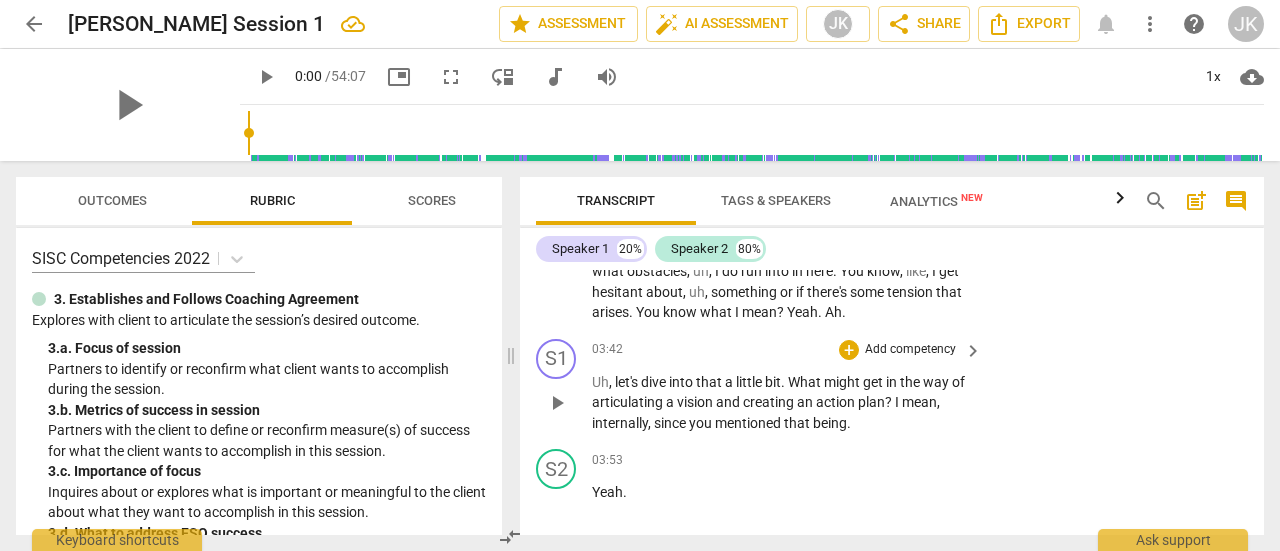 click on "Add competency" at bounding box center [910, 350] 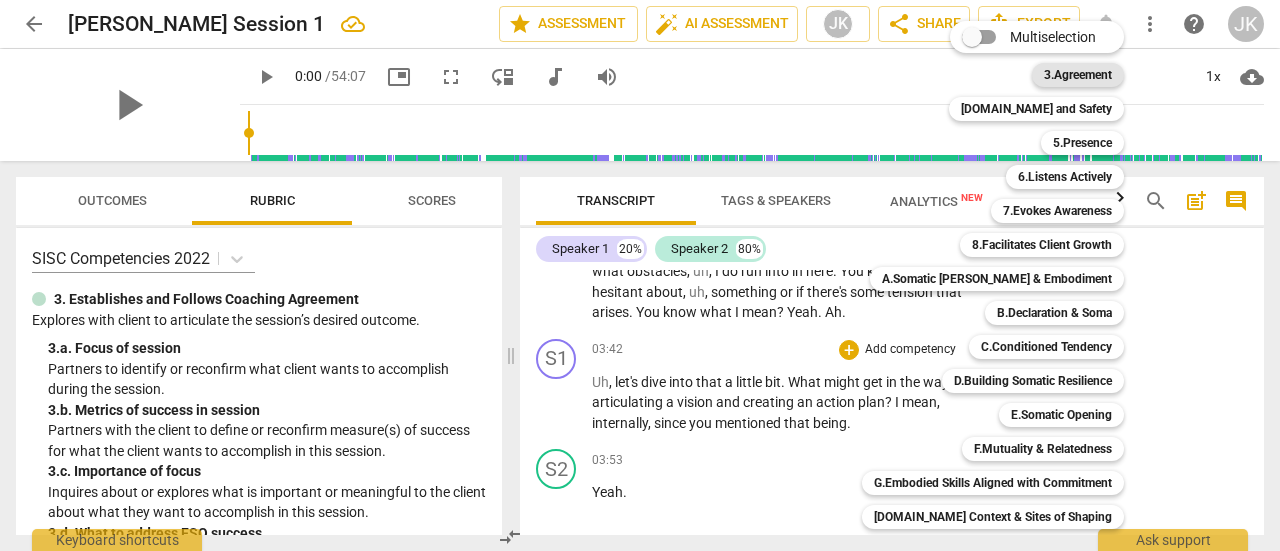 click on "3.Agreement" at bounding box center [1078, 75] 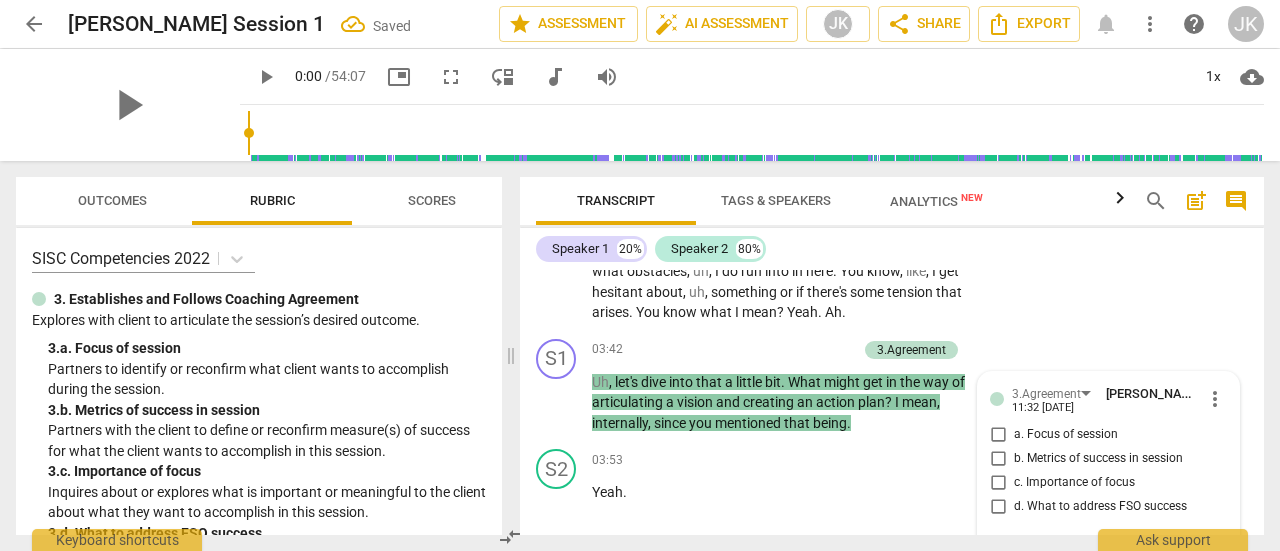 scroll, scrollTop: 1816, scrollLeft: 0, axis: vertical 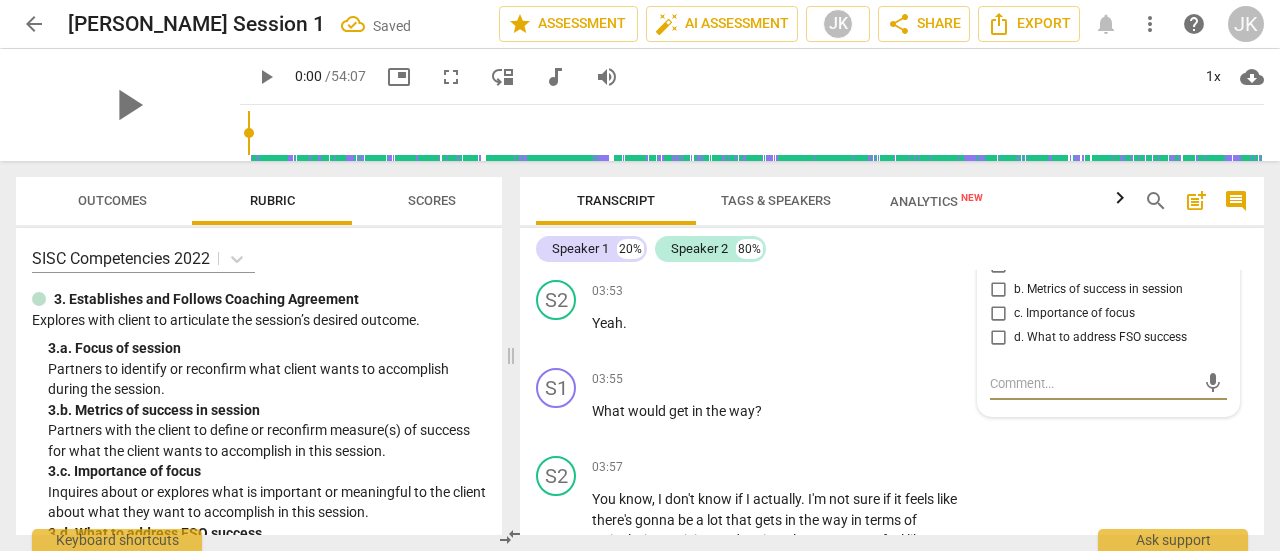 click on "d. What to address FSO success" at bounding box center [998, 338] 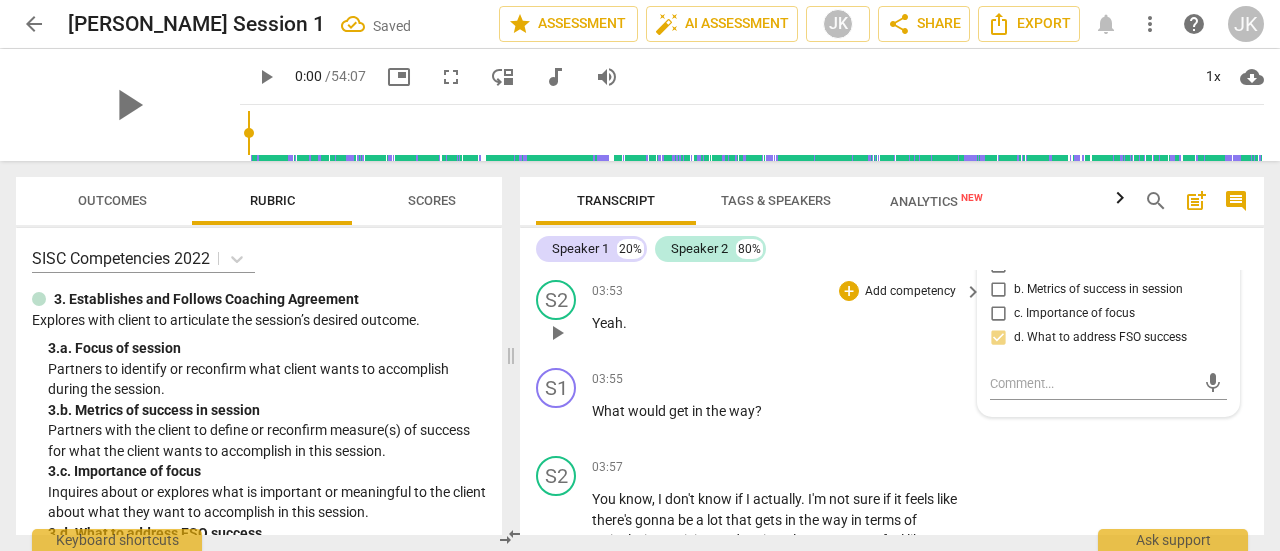 click on "03:53 + Add competency keyboard_arrow_right Yeah ." at bounding box center [788, 316] 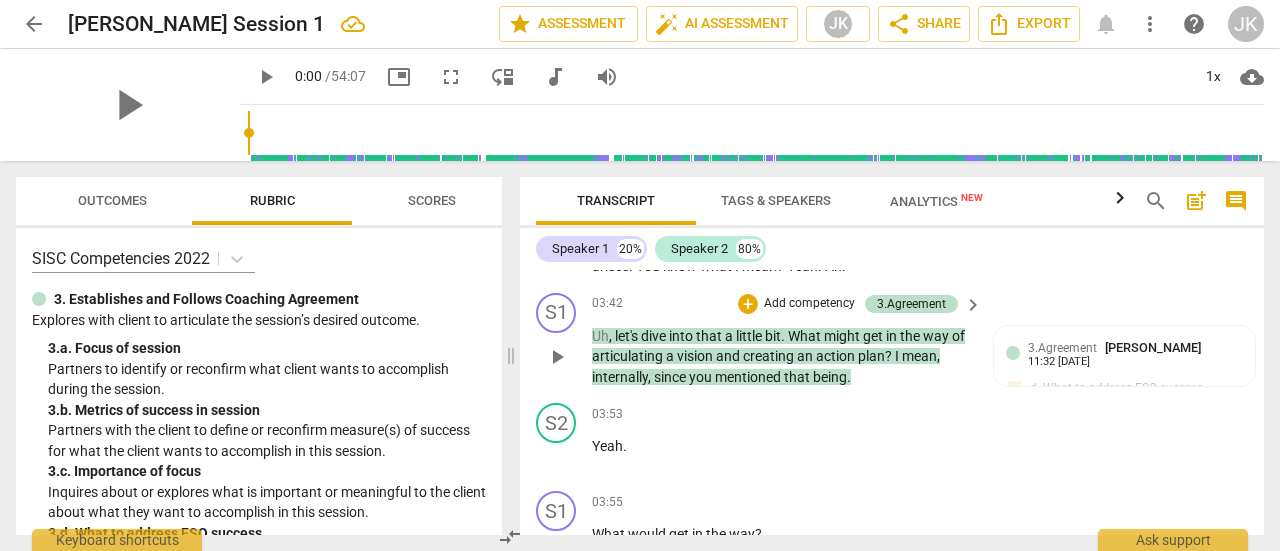 scroll, scrollTop: 1616, scrollLeft: 0, axis: vertical 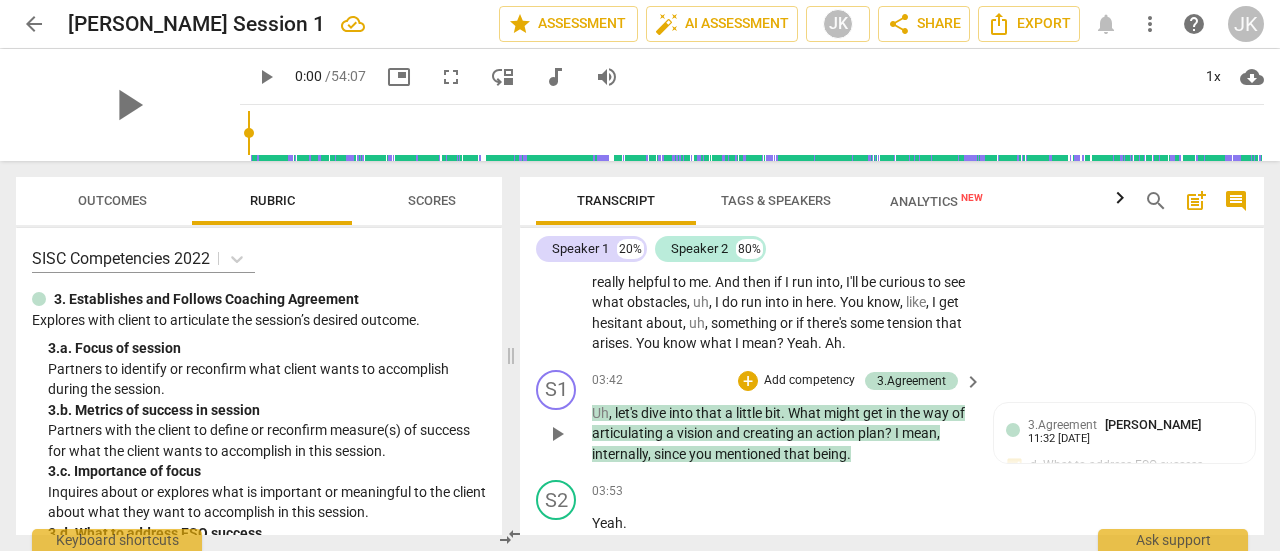 click on "," at bounding box center [612, 413] 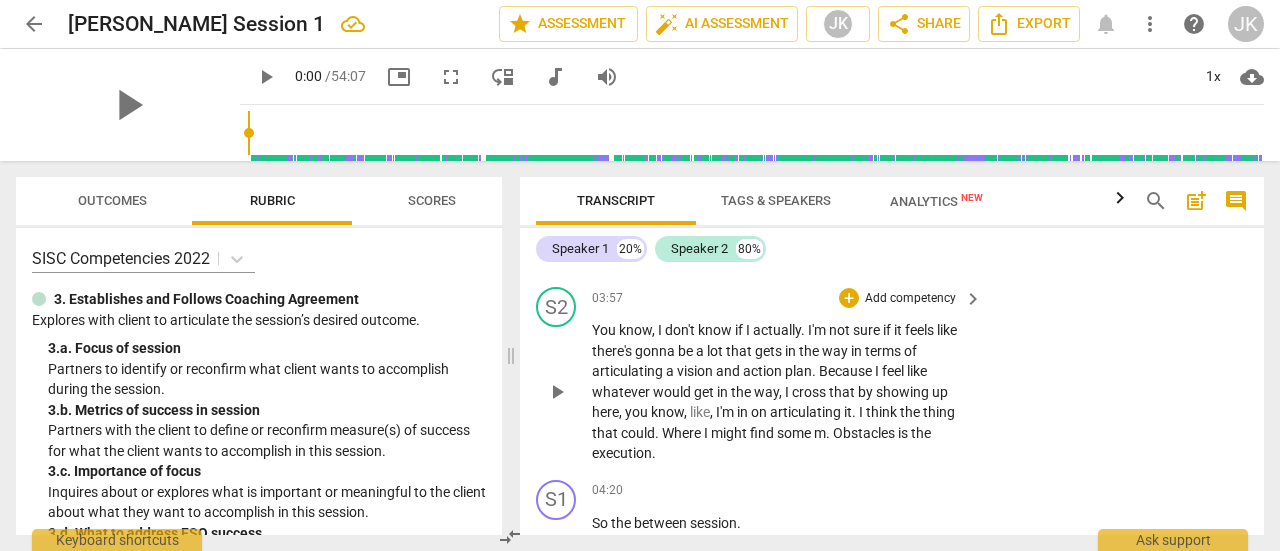 scroll, scrollTop: 2016, scrollLeft: 0, axis: vertical 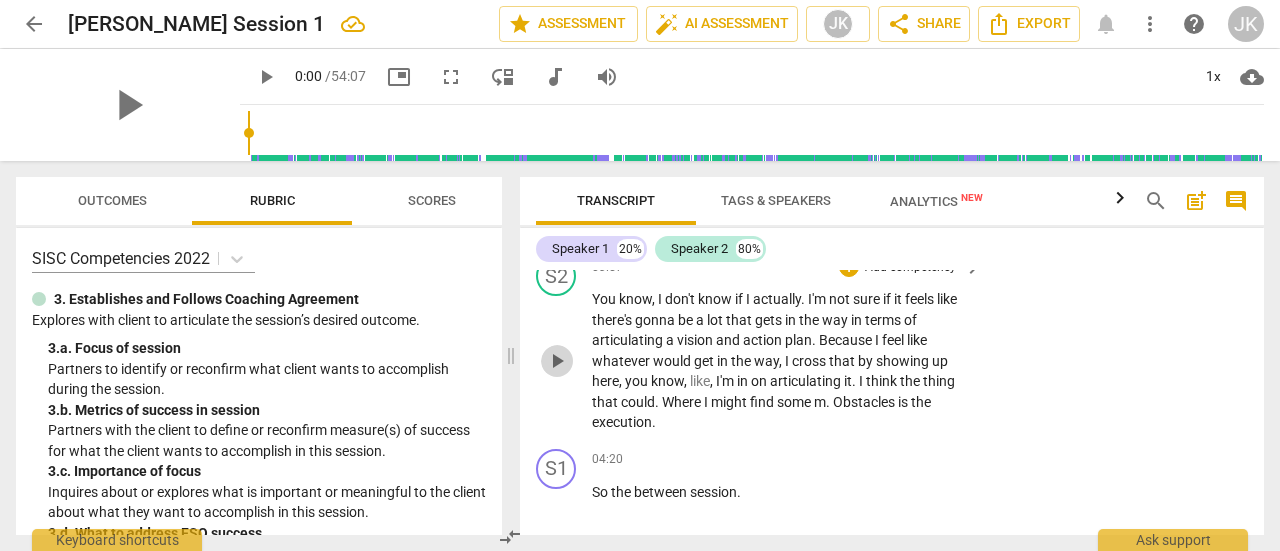click on "play_arrow" at bounding box center (557, 361) 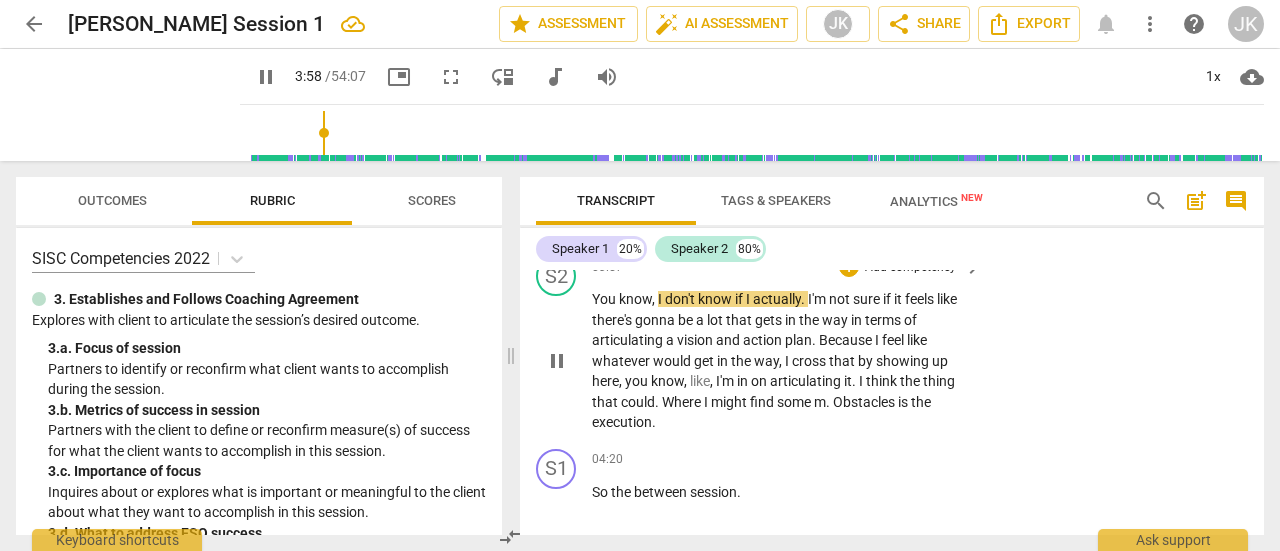 click on "pause" at bounding box center [557, 361] 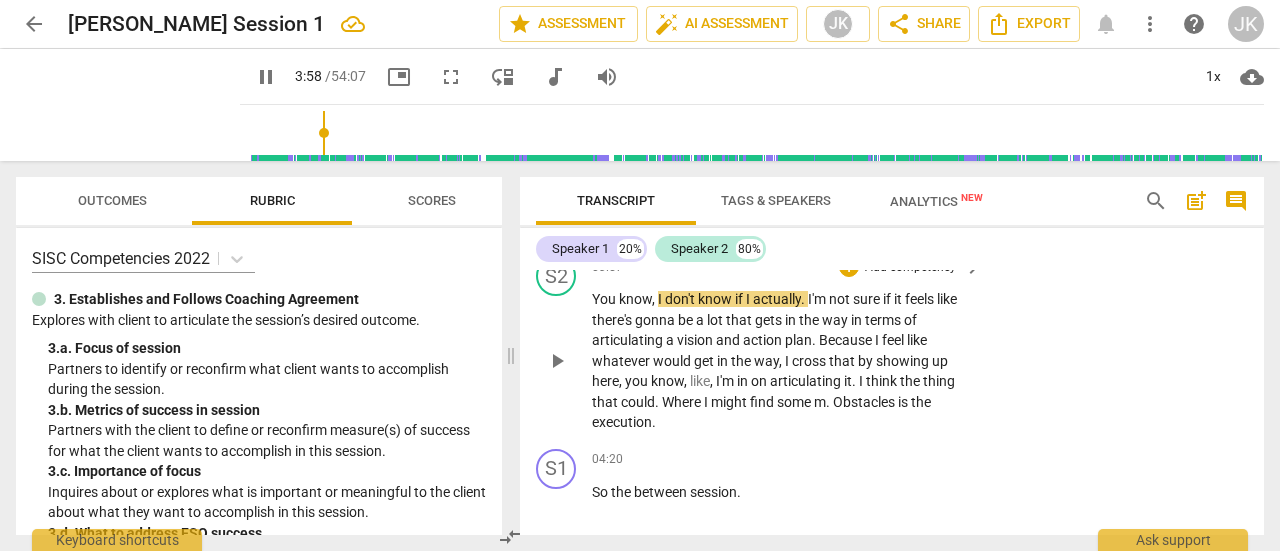 type on "239" 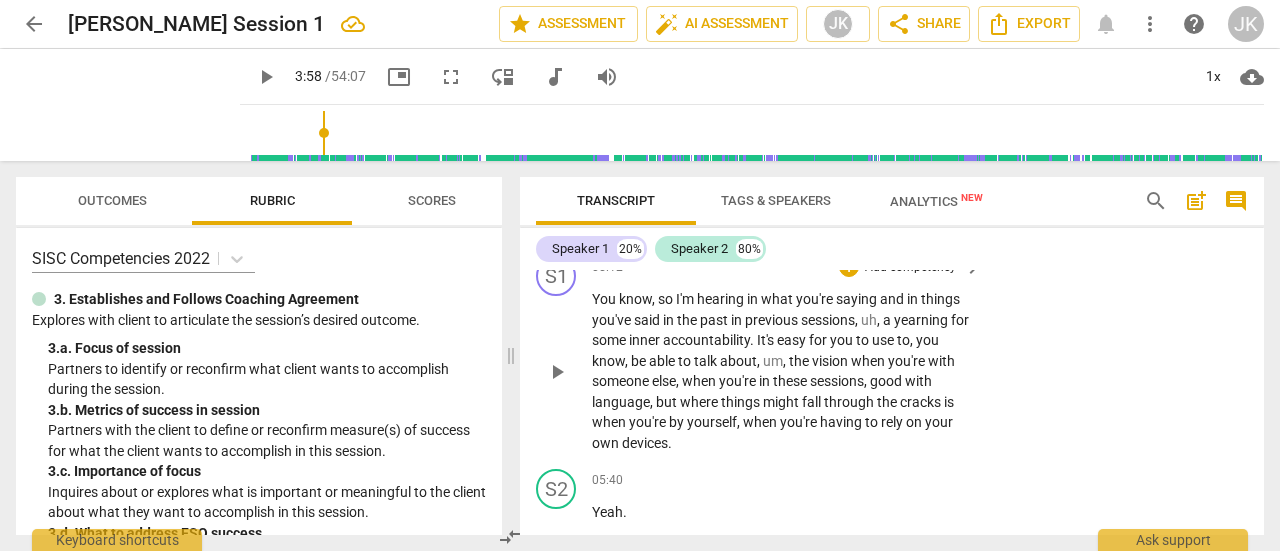 scroll, scrollTop: 2916, scrollLeft: 0, axis: vertical 